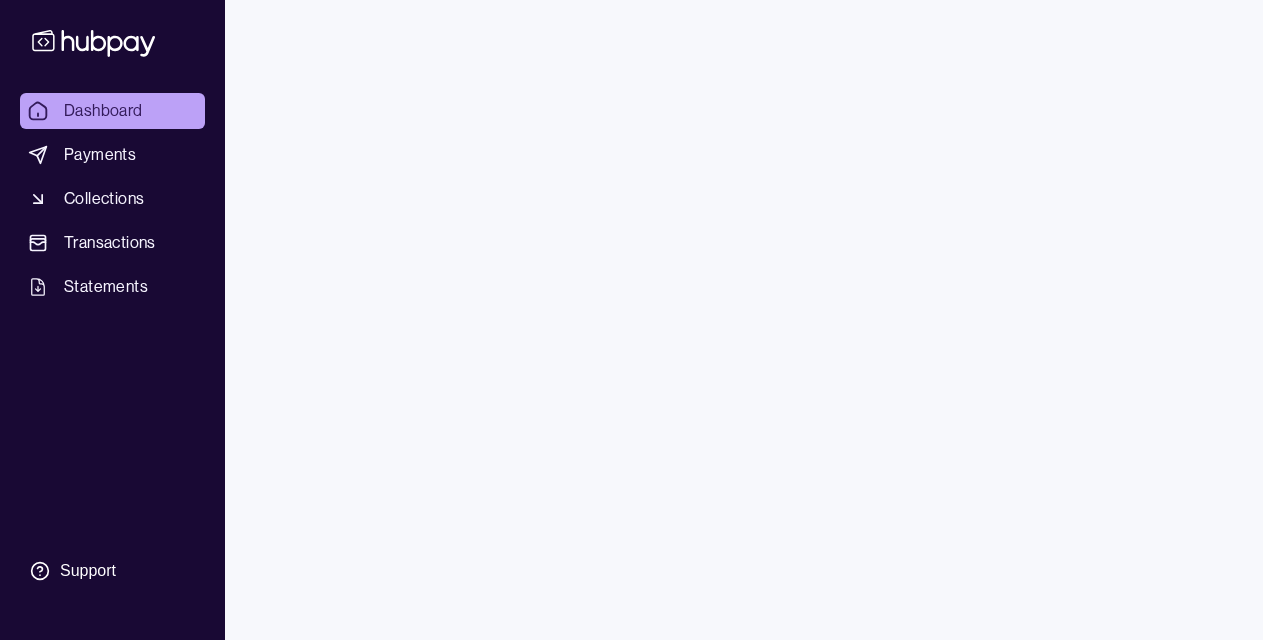 scroll, scrollTop: 0, scrollLeft: 0, axis: both 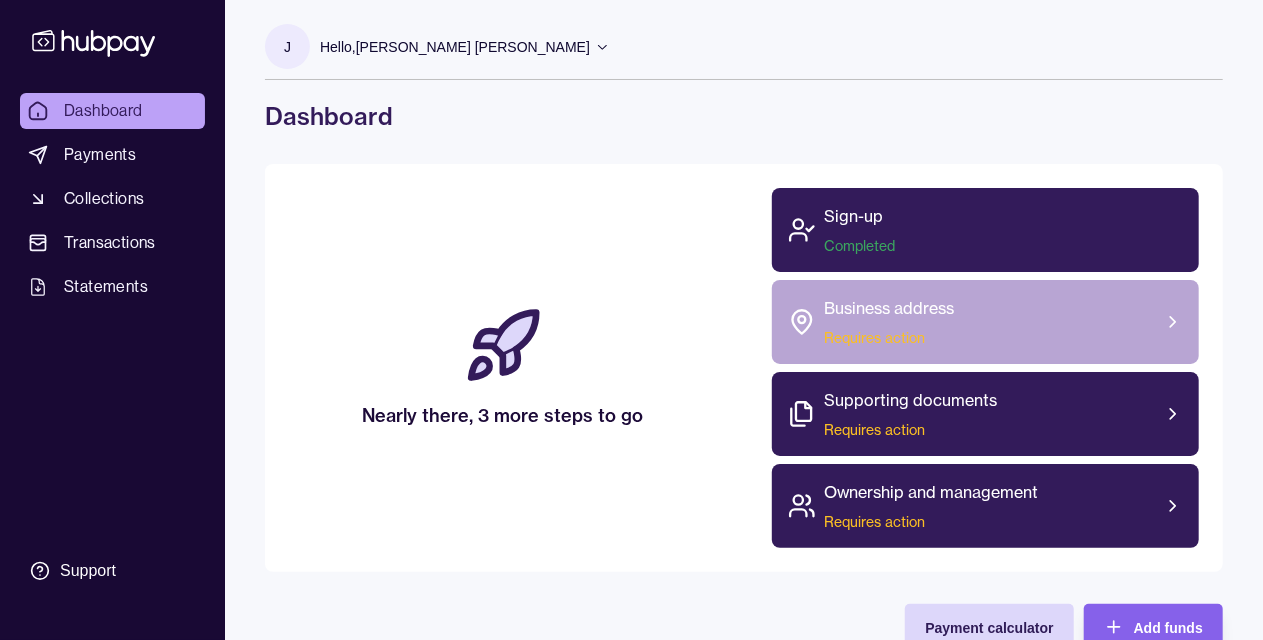 click 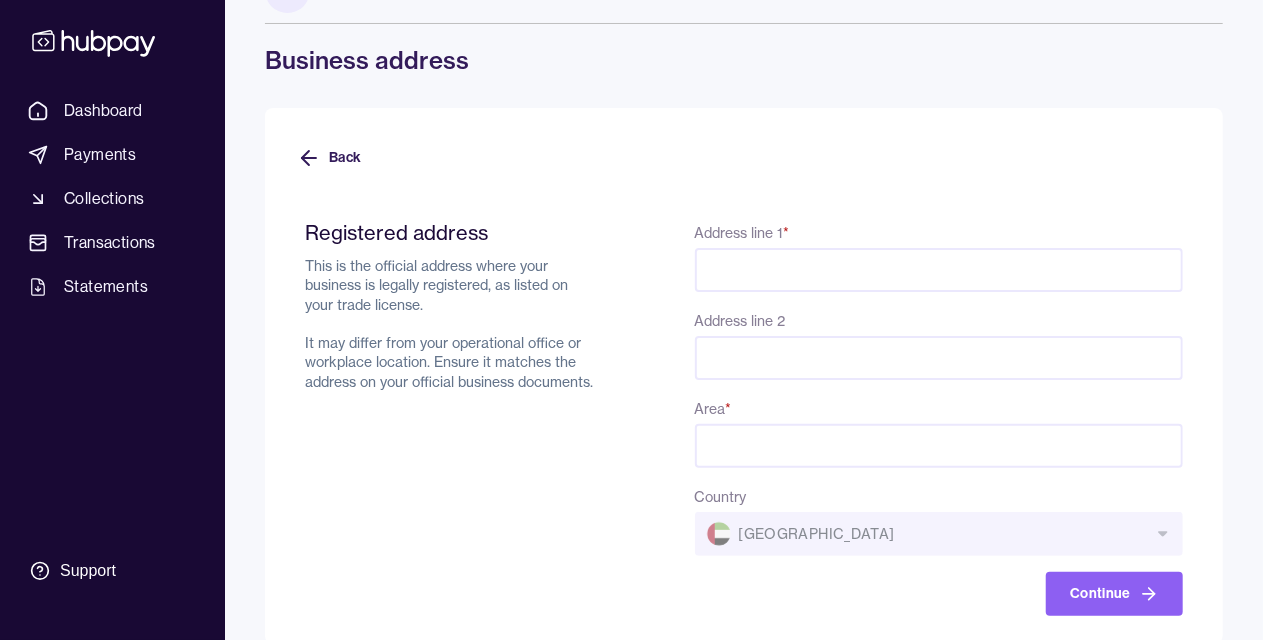 scroll, scrollTop: 84, scrollLeft: 0, axis: vertical 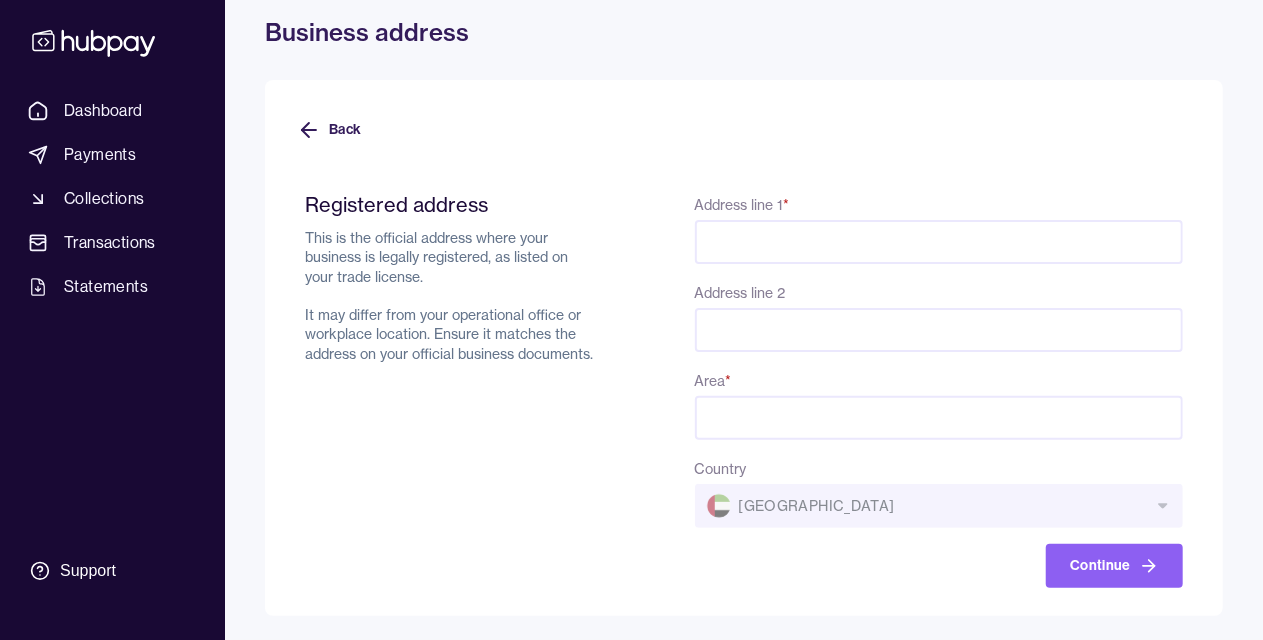 click on "Address line 1 *" at bounding box center (939, 242) 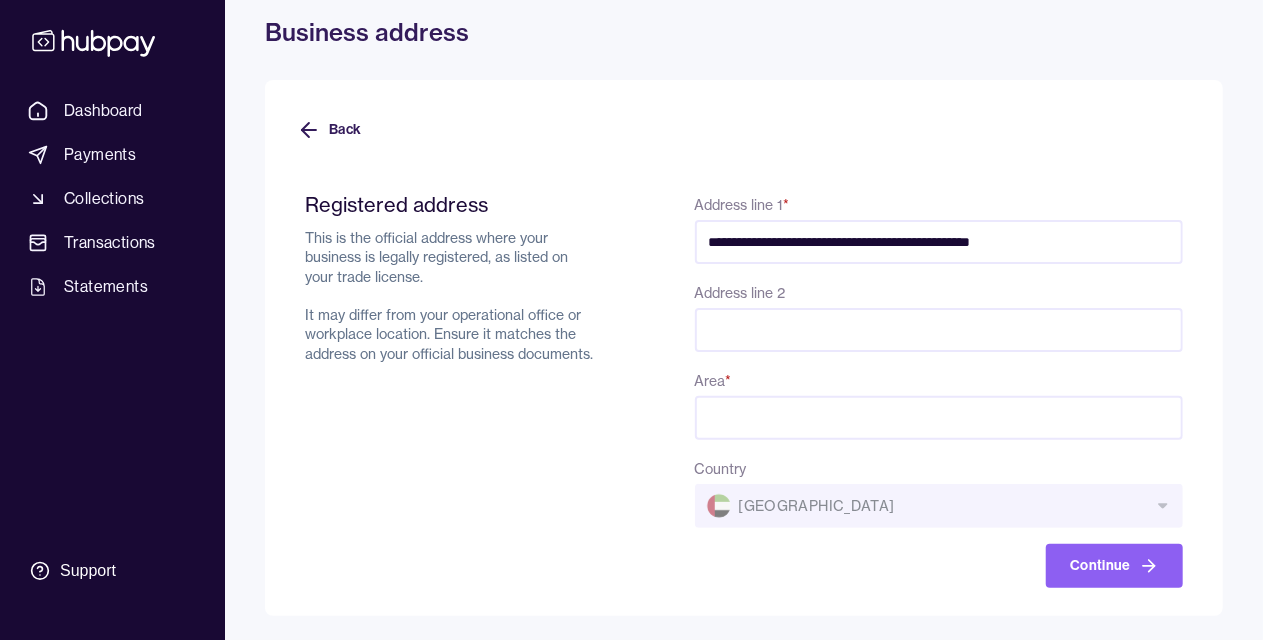 drag, startPoint x: 1035, startPoint y: 243, endPoint x: 910, endPoint y: 246, distance: 125.035995 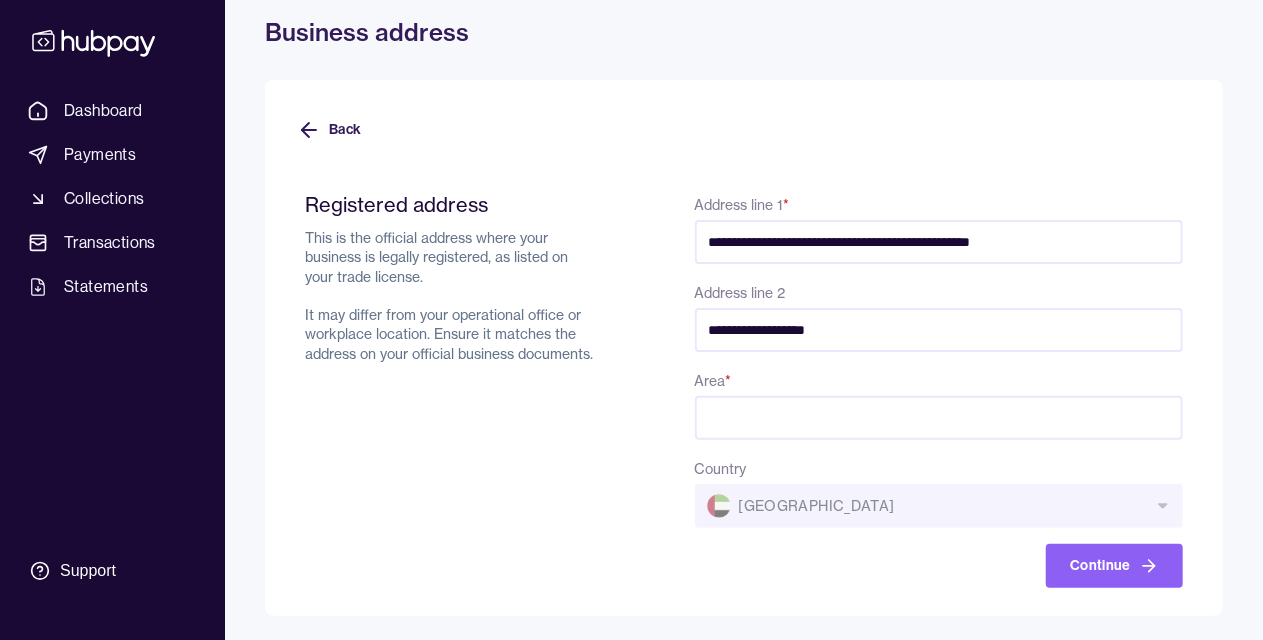 type on "**********" 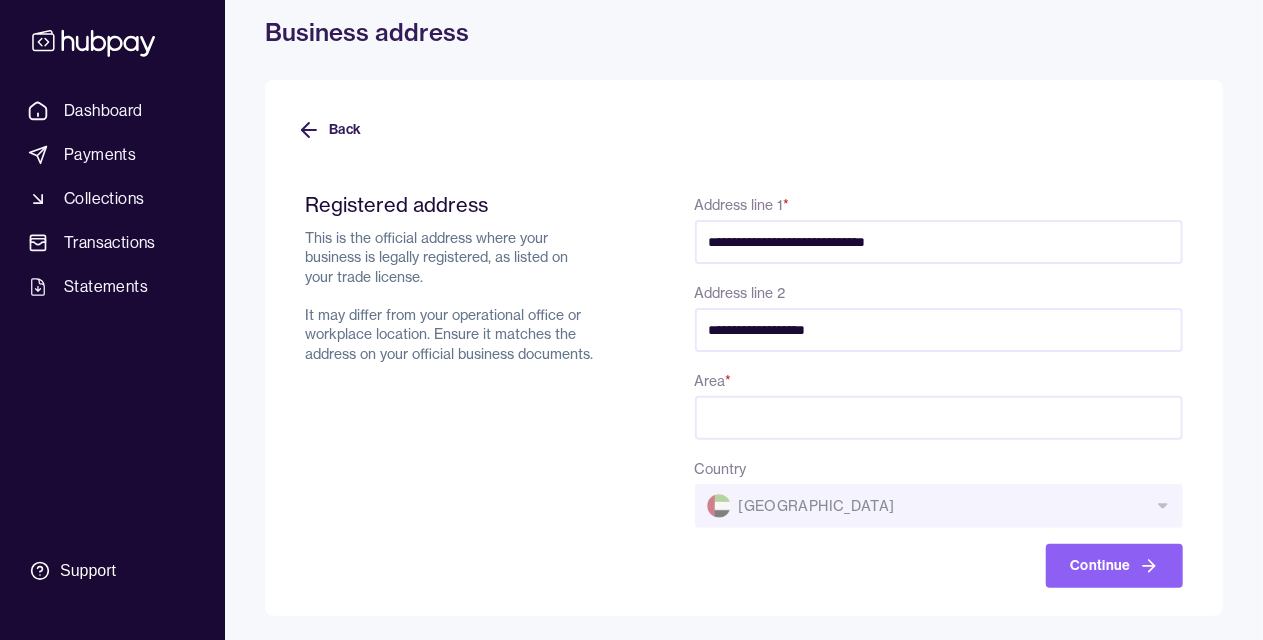 type on "**********" 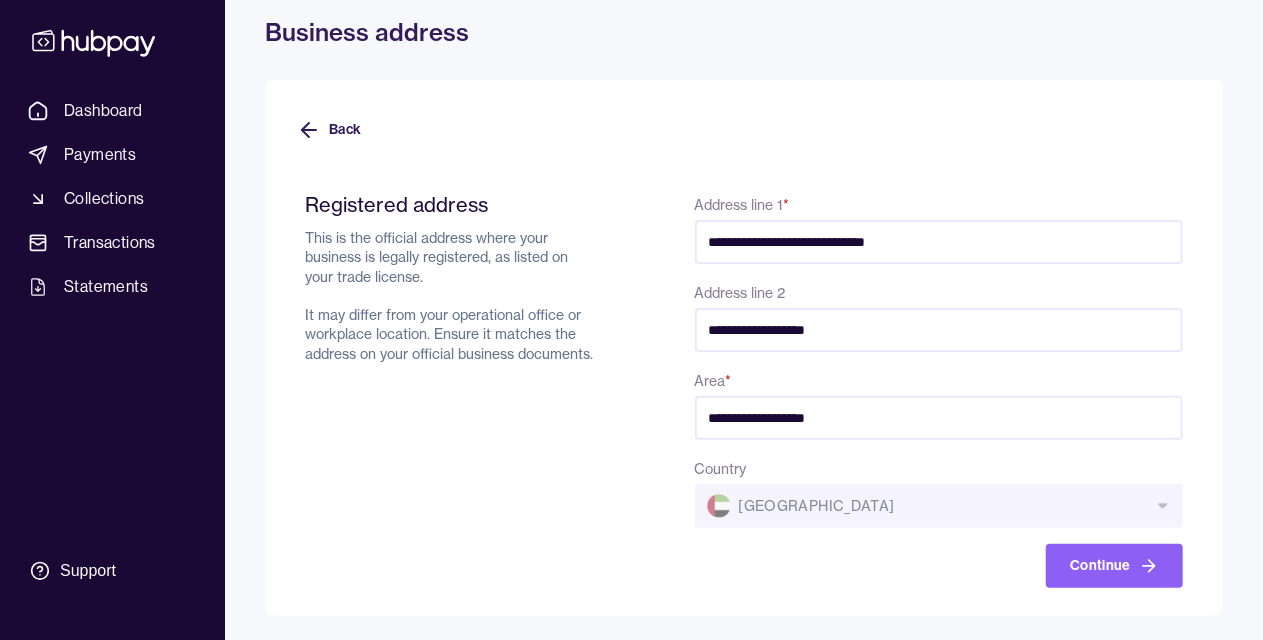 type on "**********" 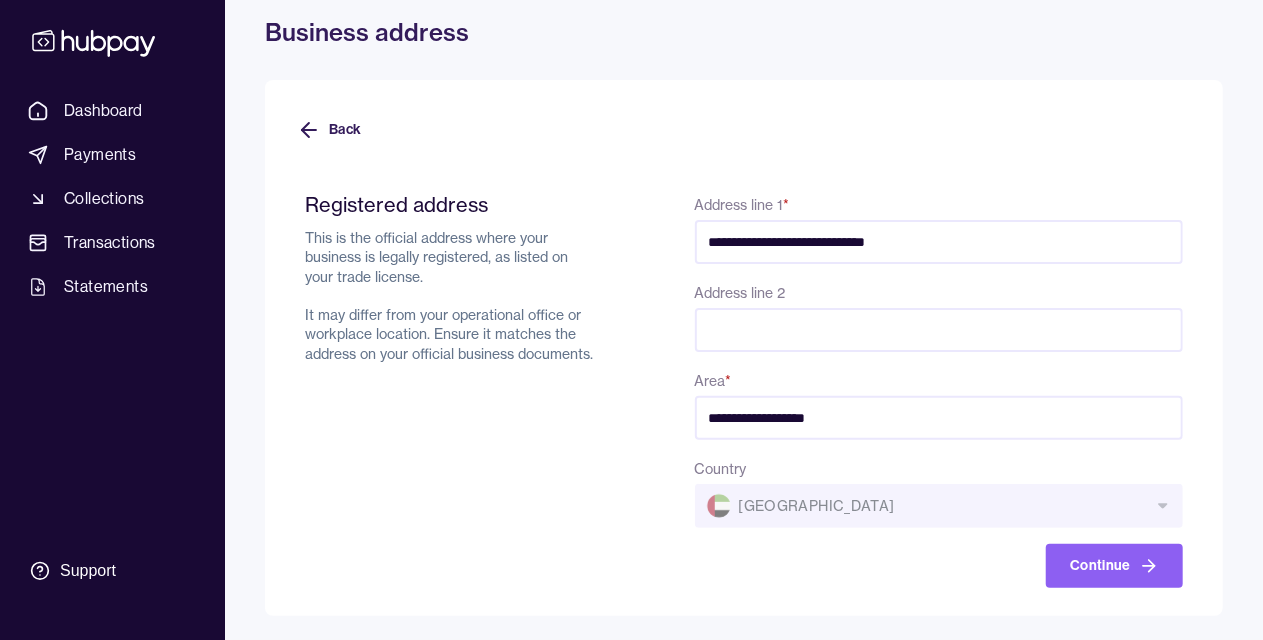 drag, startPoint x: 910, startPoint y: 240, endPoint x: 790, endPoint y: 242, distance: 120.01666 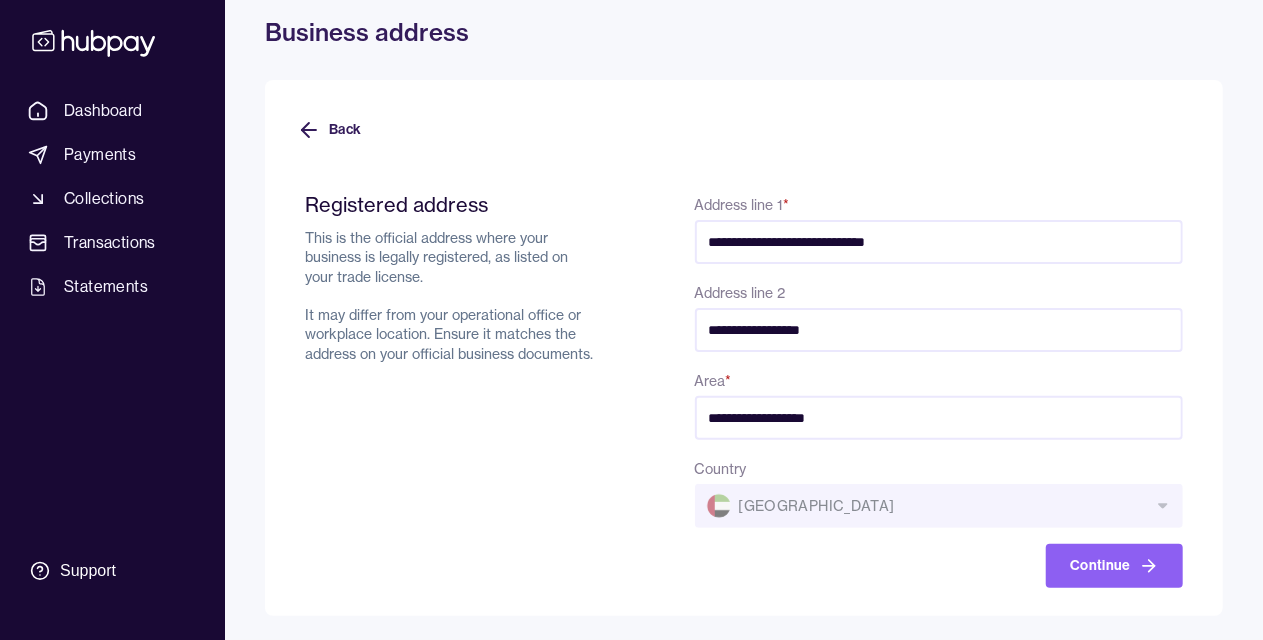 type on "**********" 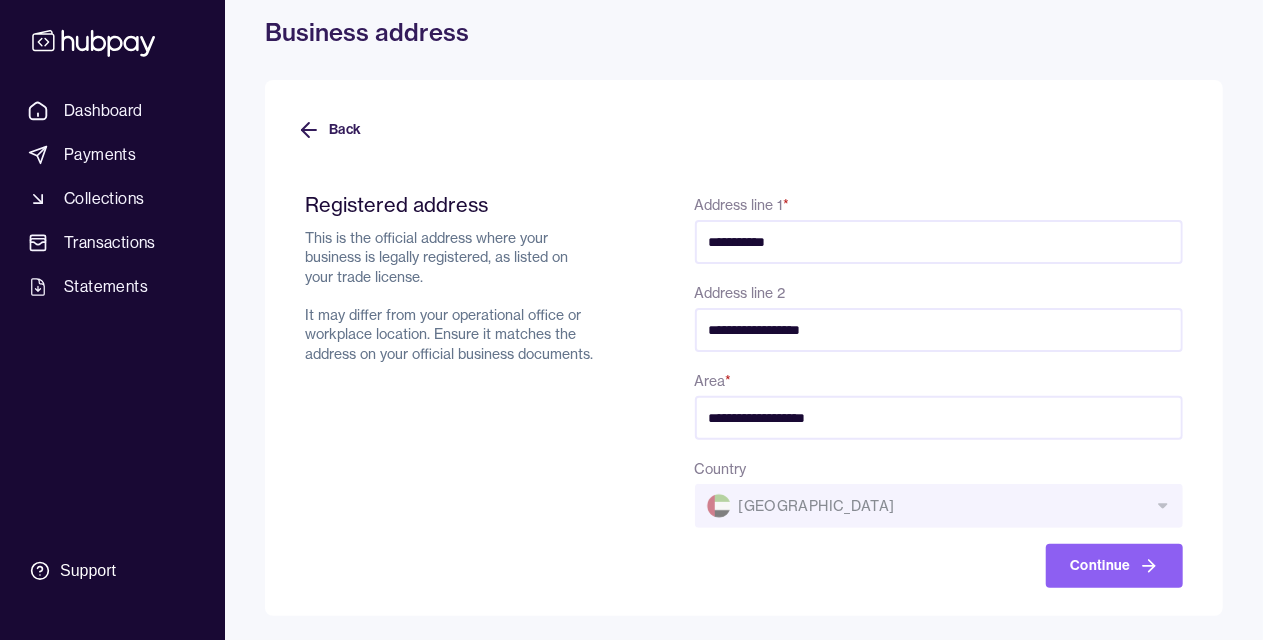 type on "**********" 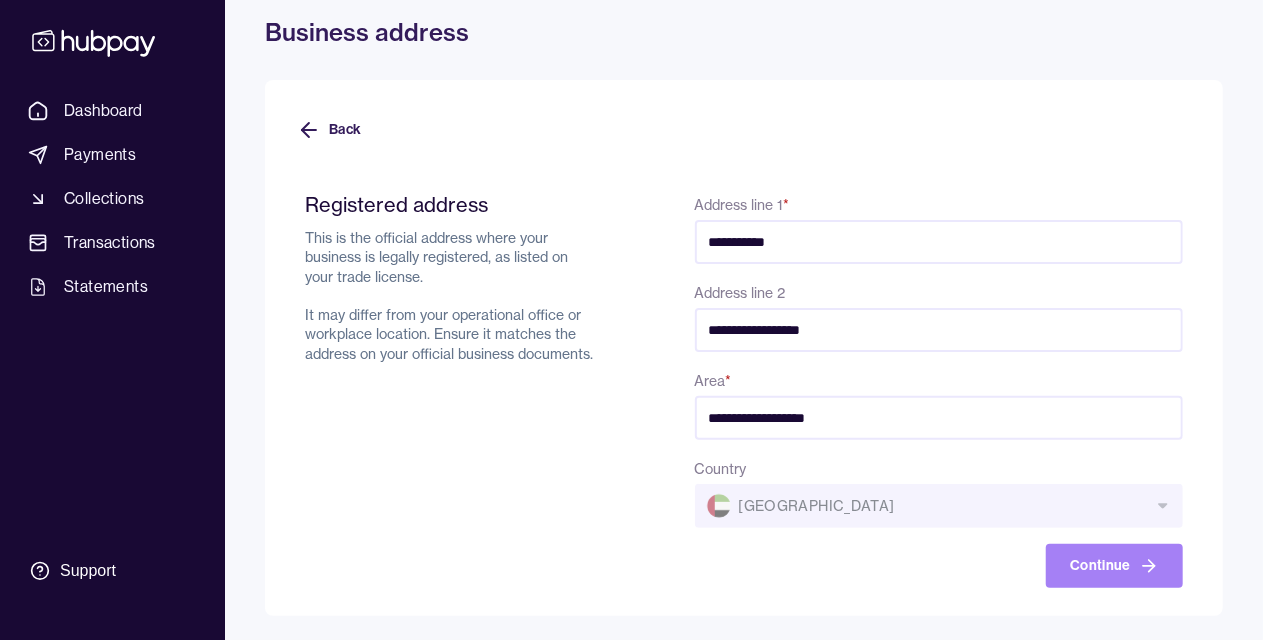 click on "Continue" at bounding box center [1114, 566] 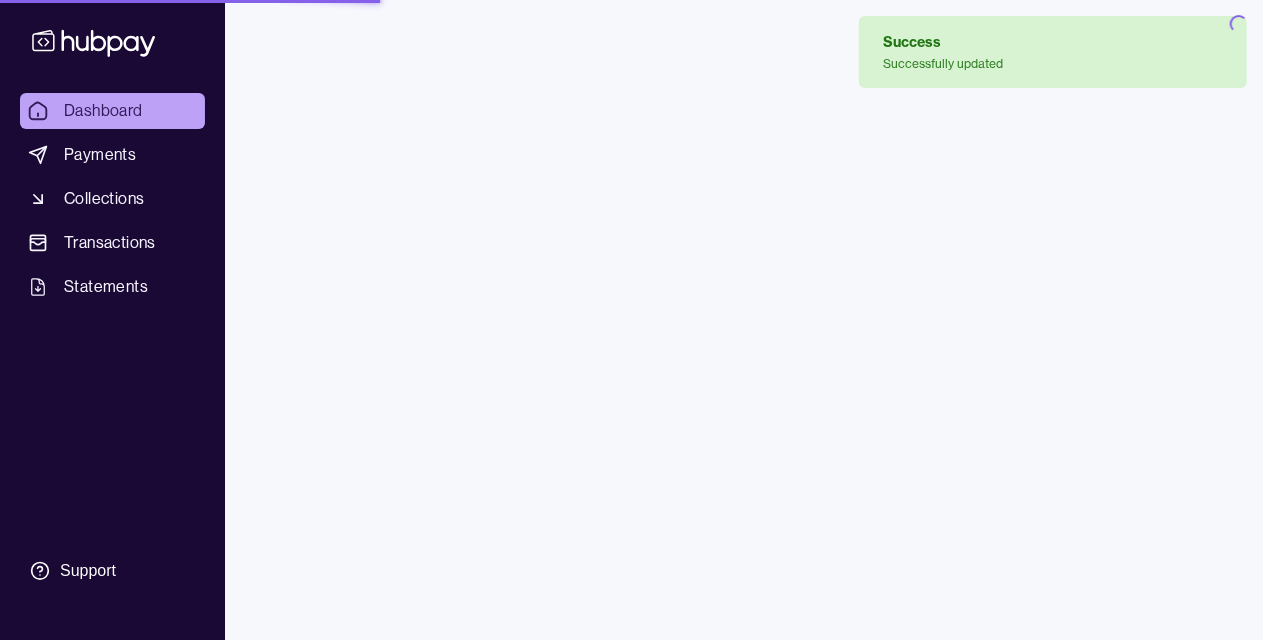 scroll, scrollTop: 0, scrollLeft: 0, axis: both 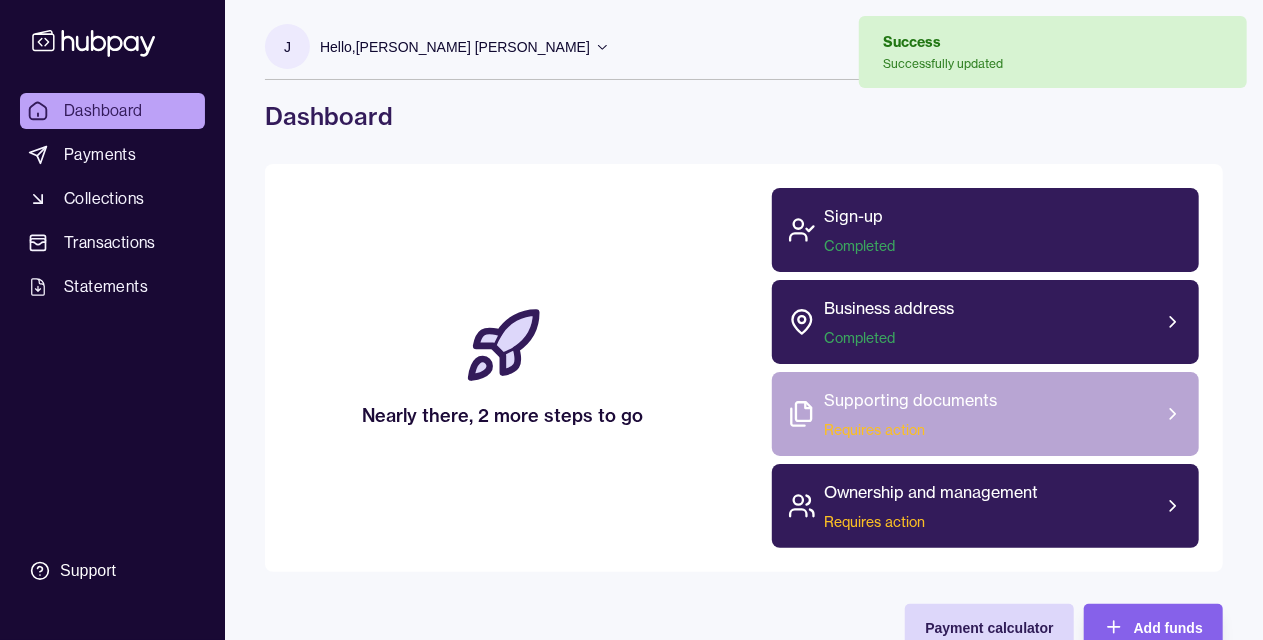 click on "Requires action" at bounding box center (910, 430) 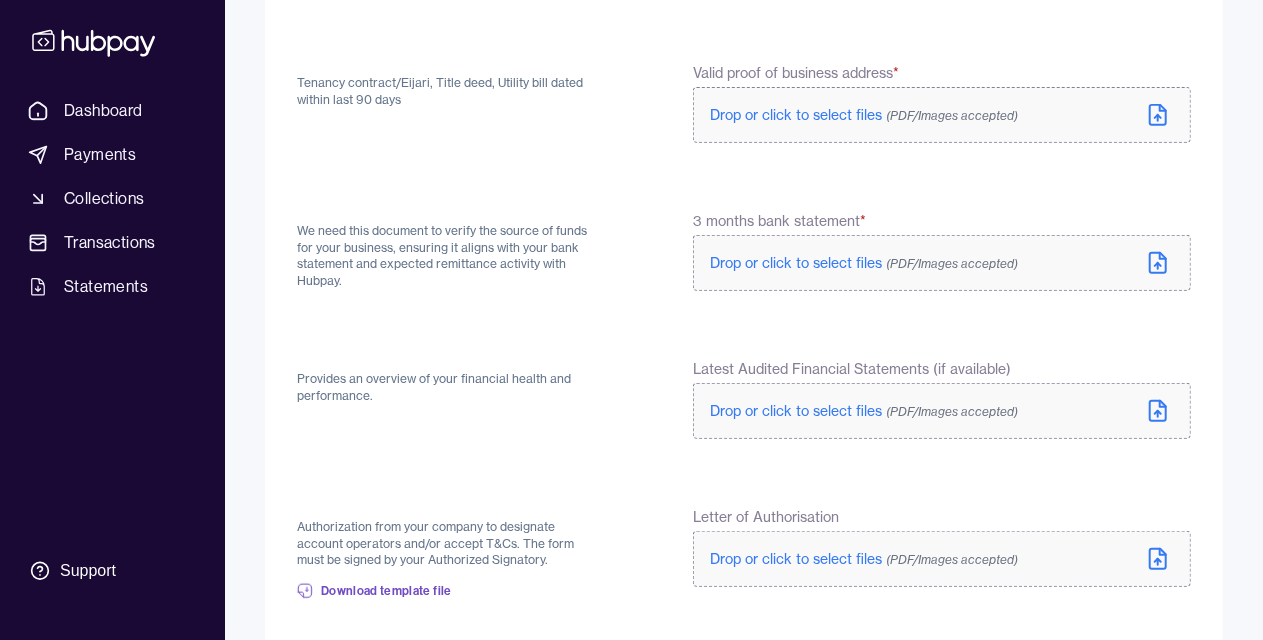 scroll, scrollTop: 400, scrollLeft: 0, axis: vertical 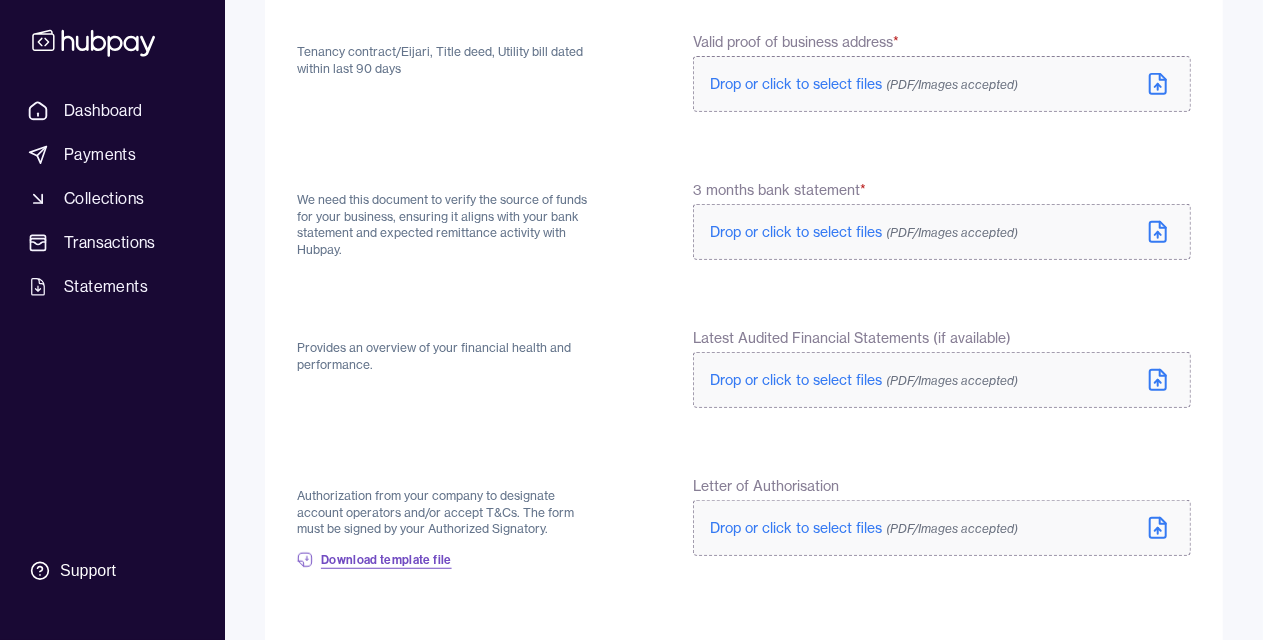 click on "Download template file" at bounding box center [386, 560] 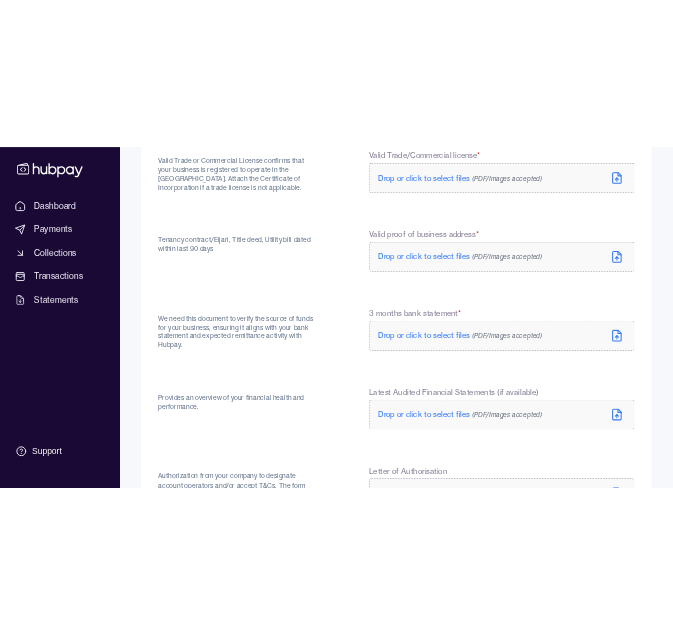 scroll, scrollTop: 200, scrollLeft: 0, axis: vertical 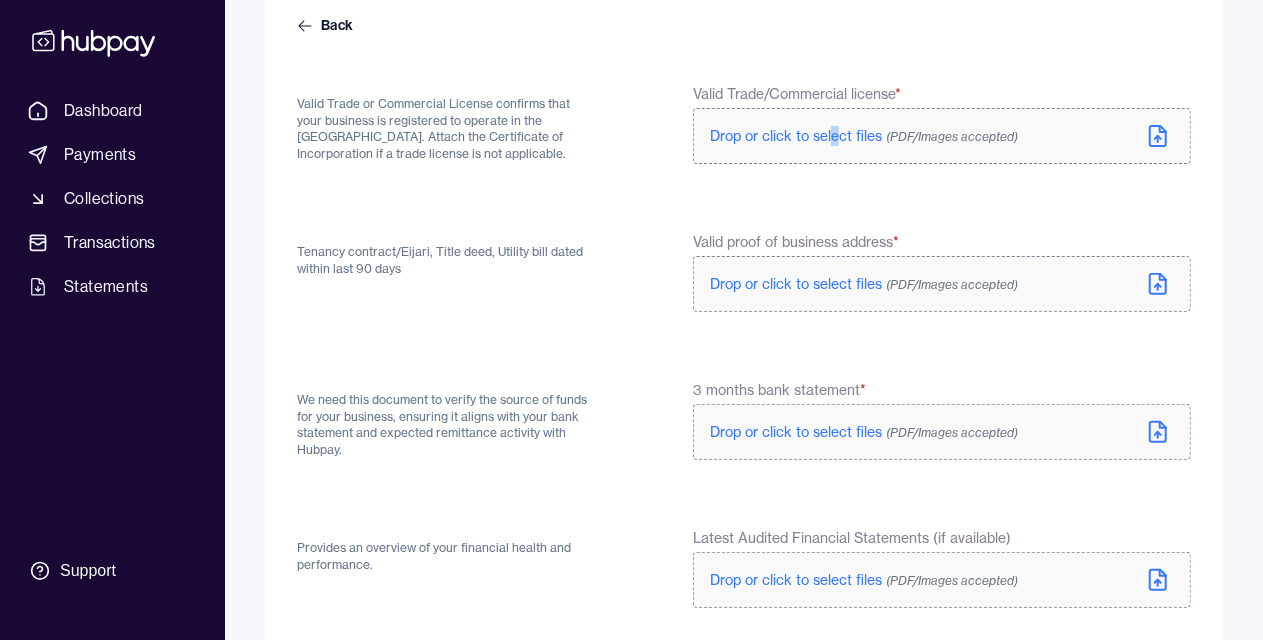 drag, startPoint x: 832, startPoint y: 134, endPoint x: 837, endPoint y: 148, distance: 14.866069 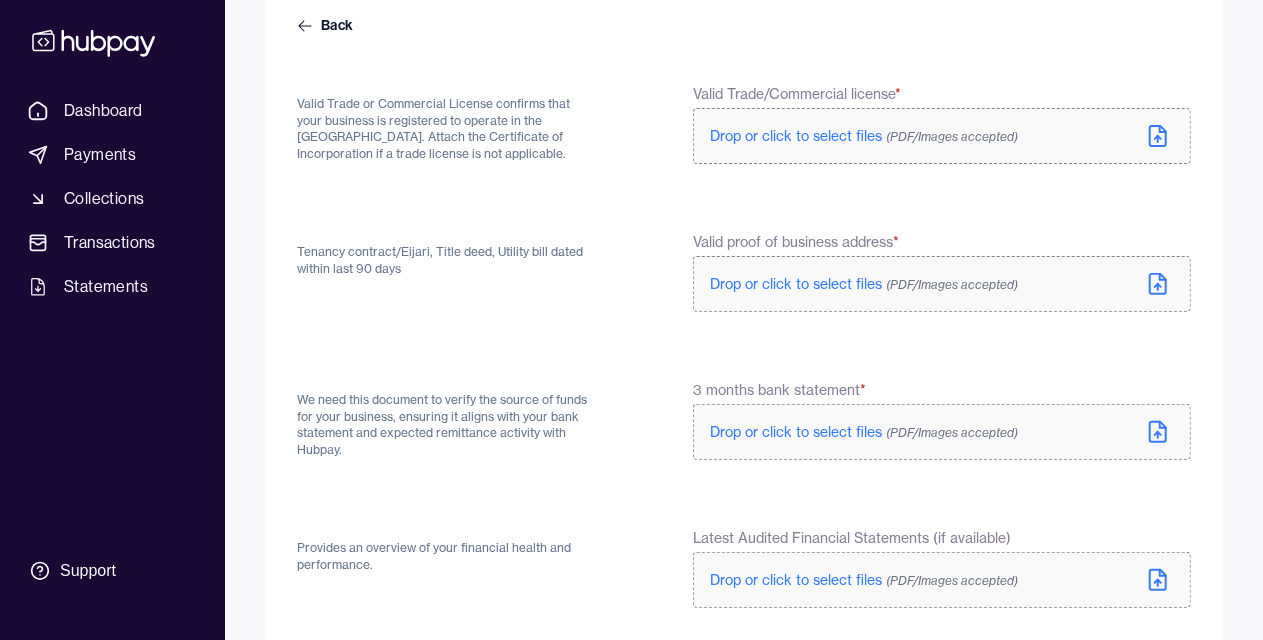 click on "Drop or click to select files   (PDF/Images accepted)" at bounding box center [864, 136] 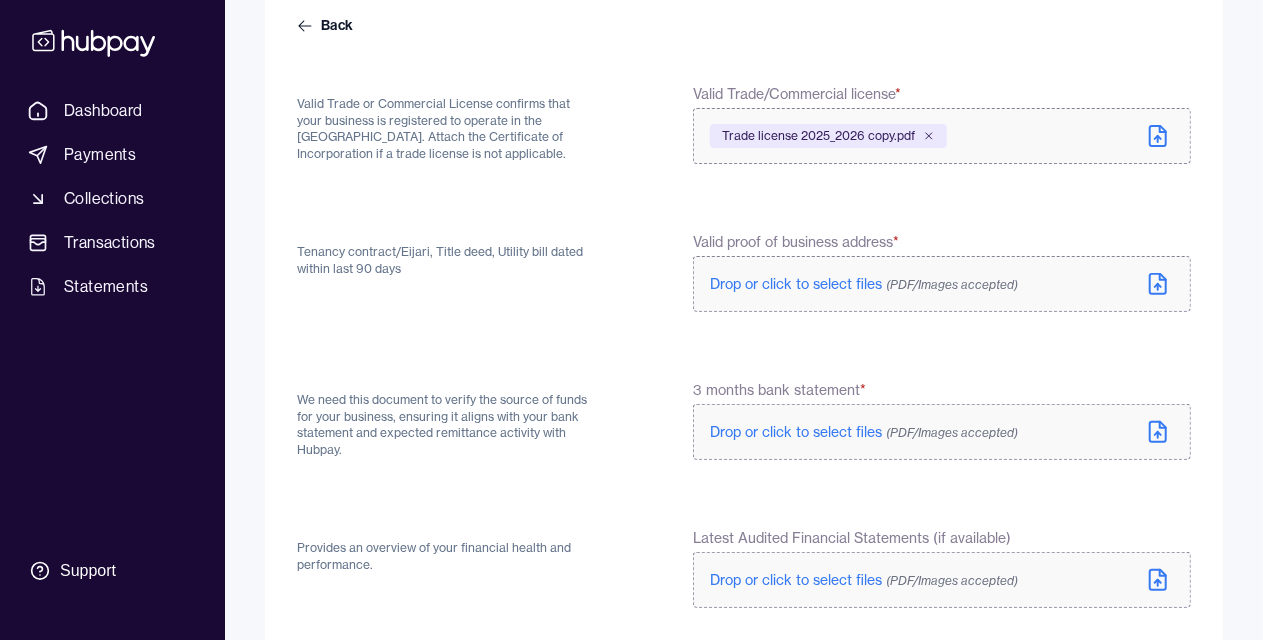 click on "Drop or click to select files   (PDF/Images accepted)" at bounding box center [864, 284] 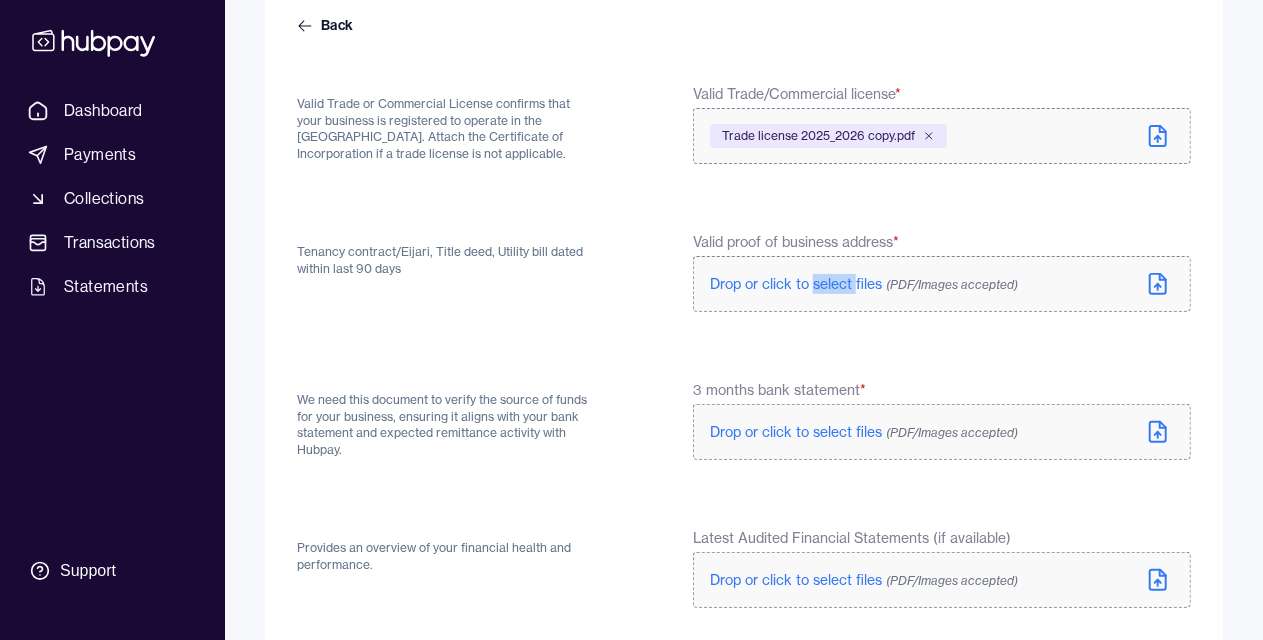 click on "Drop or click to select files   (PDF/Images accepted)" at bounding box center [864, 284] 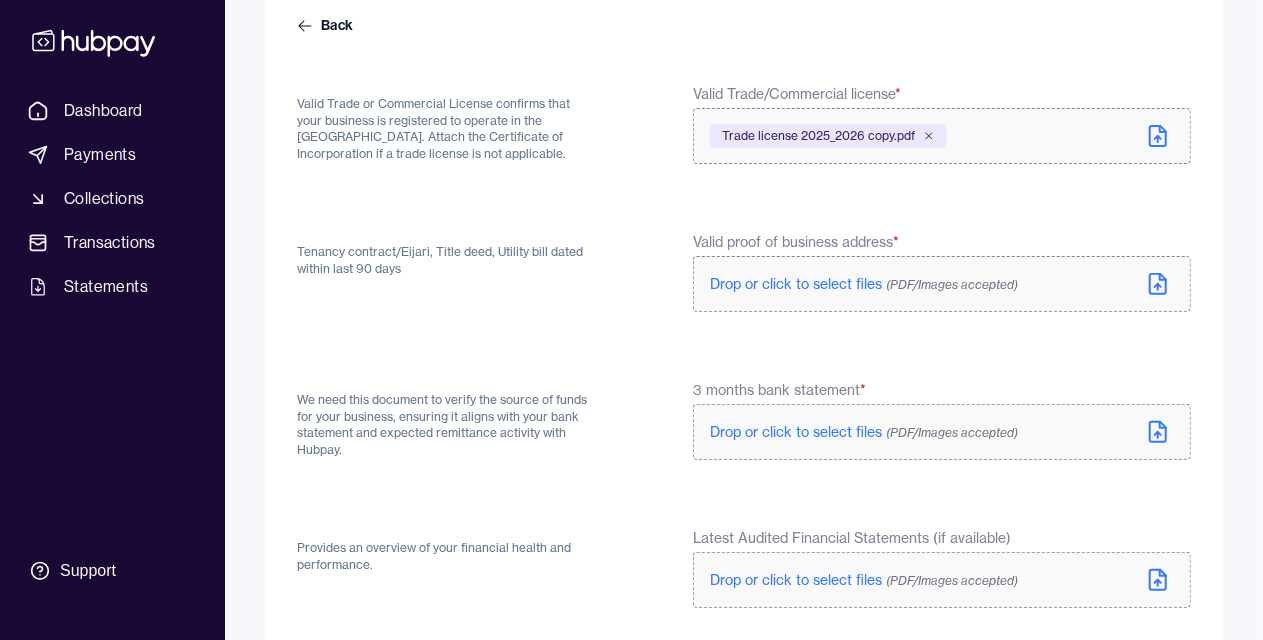 click on "Drop or click to select files   (PDF/Images accepted)" at bounding box center [864, 284] 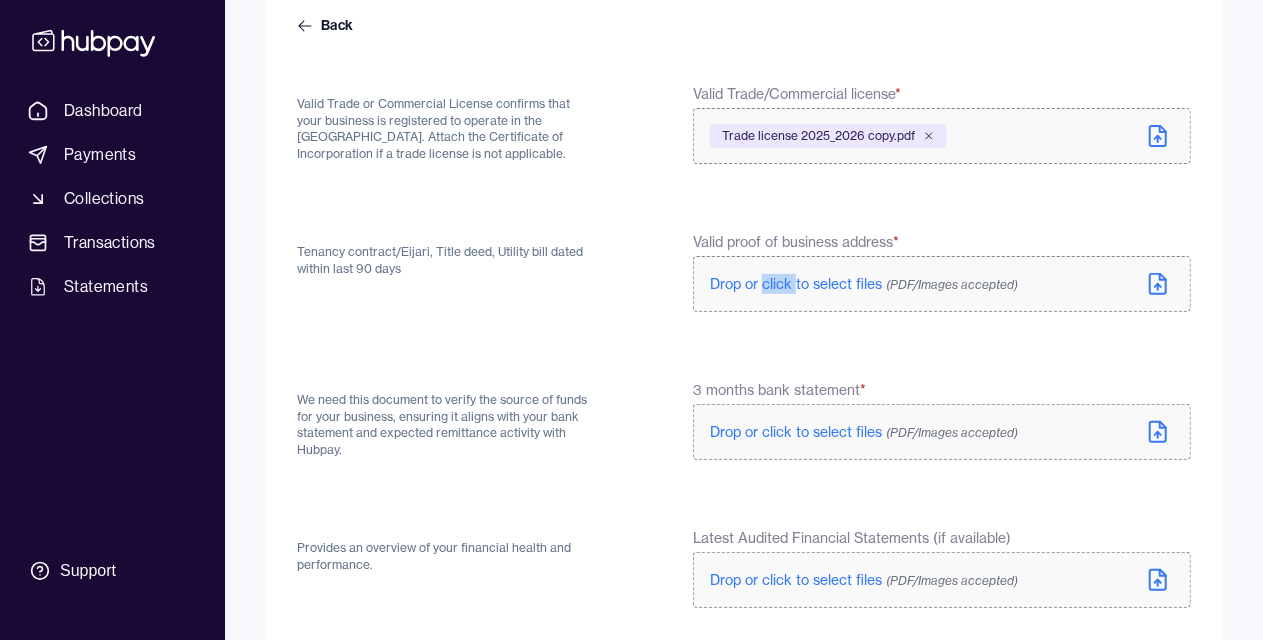 click on "Drop or click to select files   (PDF/Images accepted)" at bounding box center [864, 284] 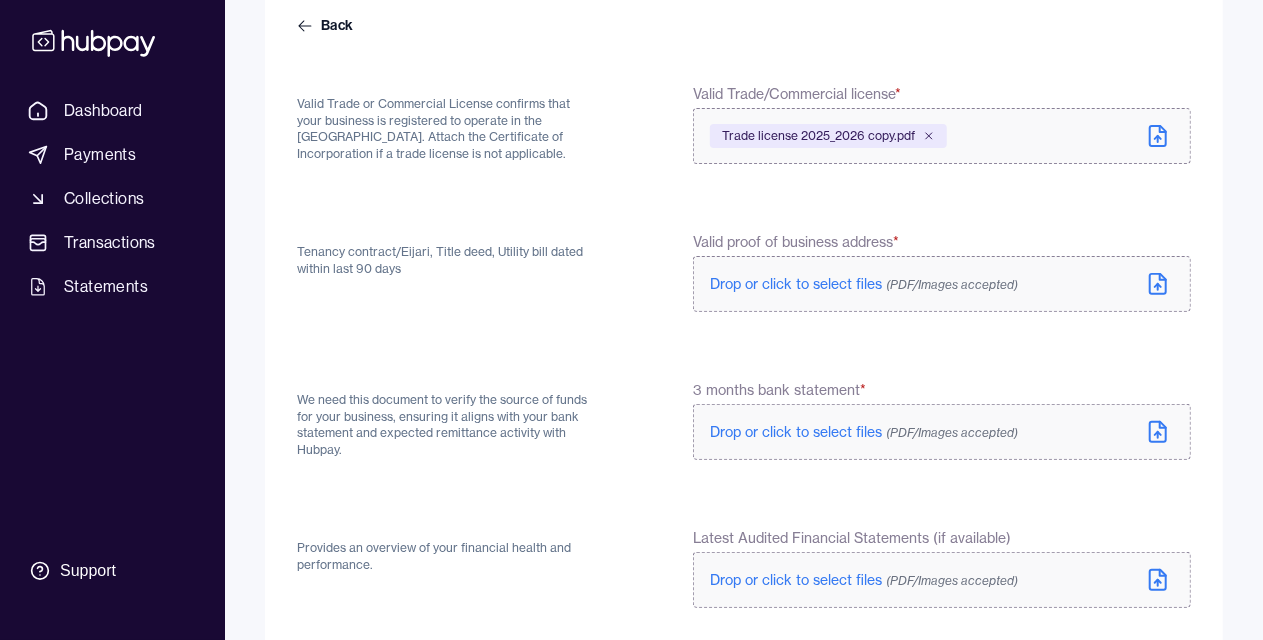 click on "Drop or click to select files   (PDF/Images accepted)" at bounding box center (864, 284) 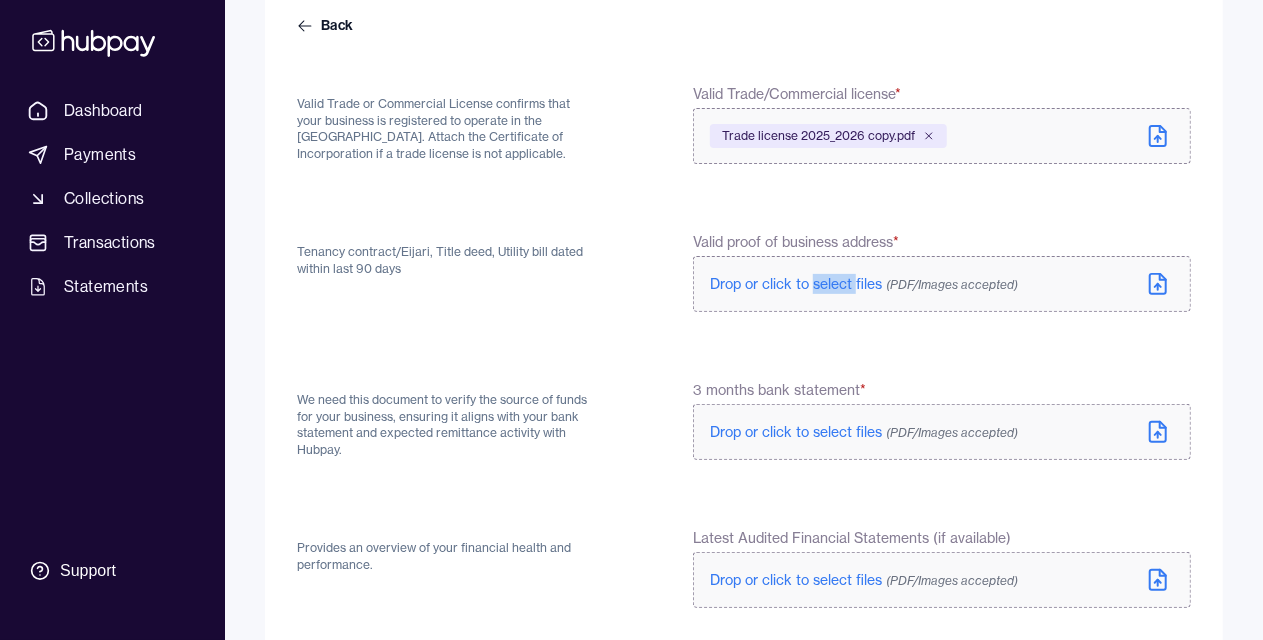 click on "Drop or click to select files   (PDF/Images accepted)" at bounding box center [864, 284] 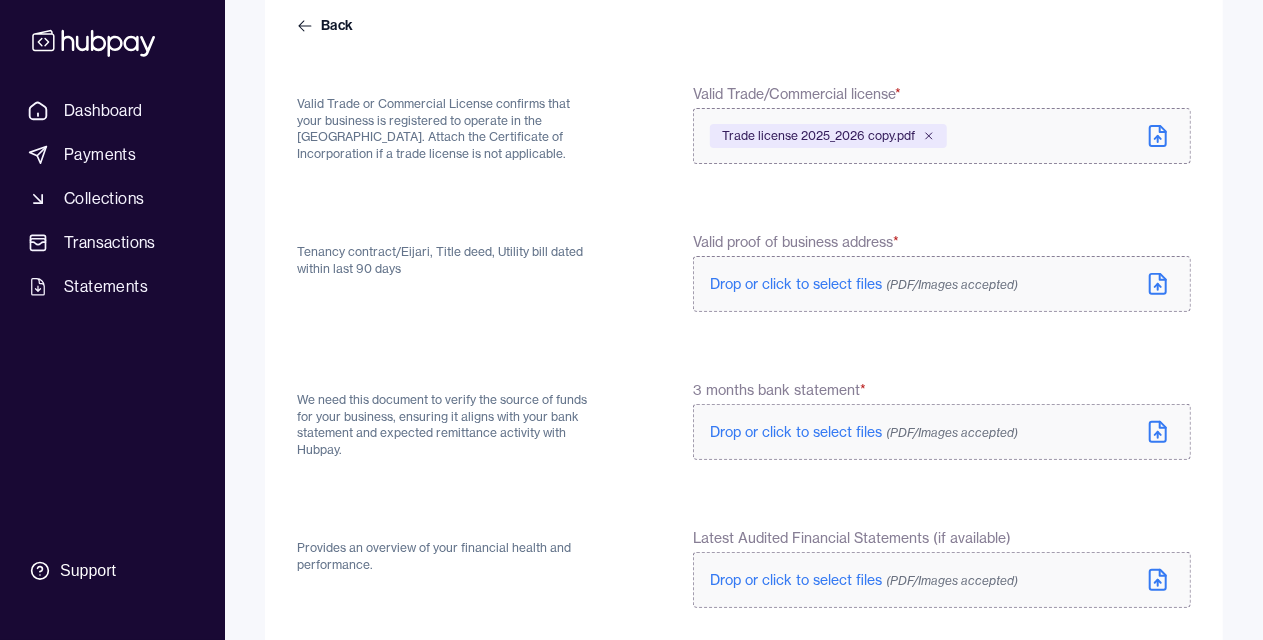 click on "Drop or click to select files   (PDF/Images accepted)" at bounding box center (864, 284) 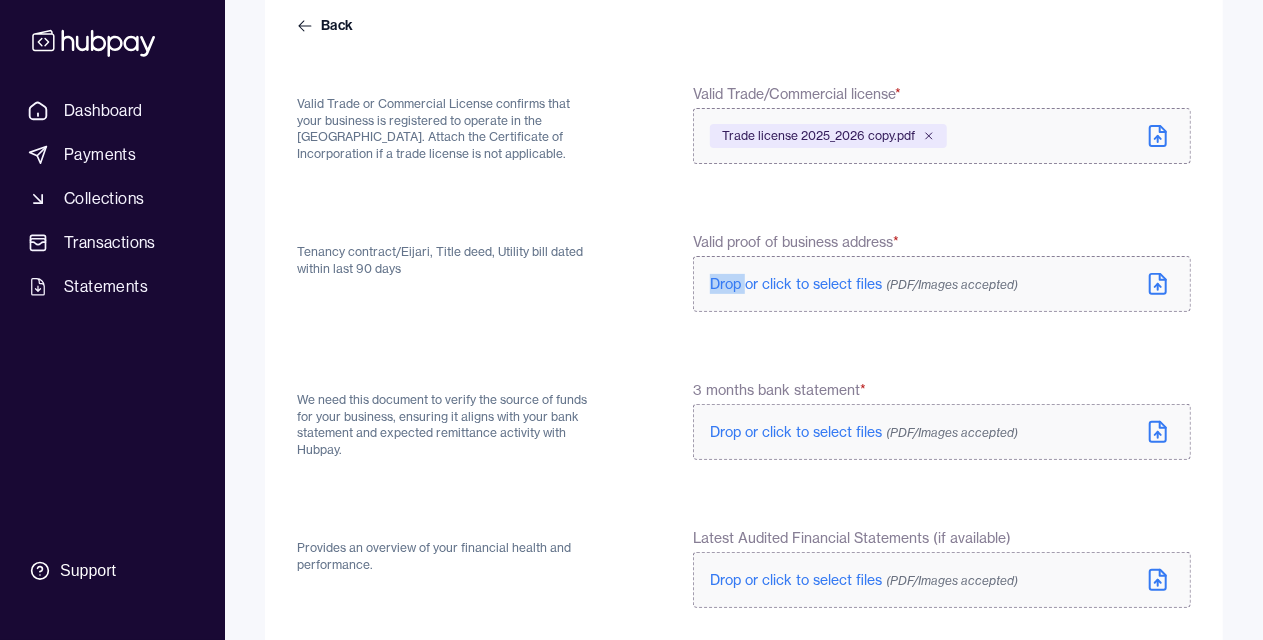 click on "Drop or click to select files   (PDF/Images accepted)" at bounding box center [864, 284] 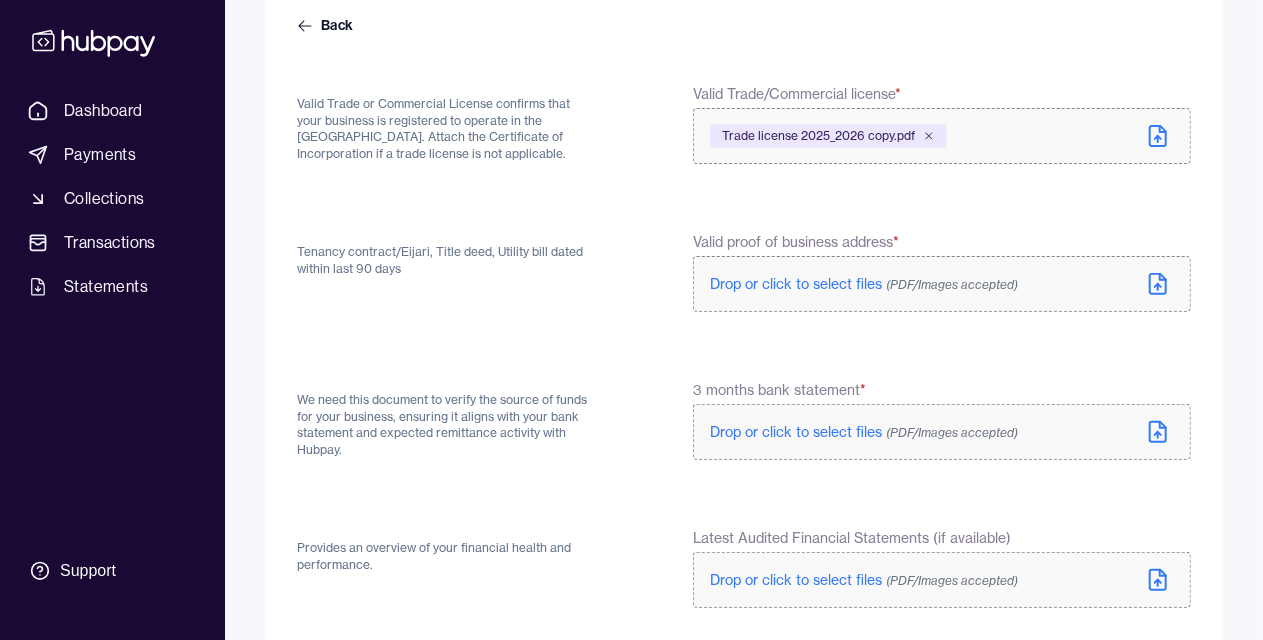 click 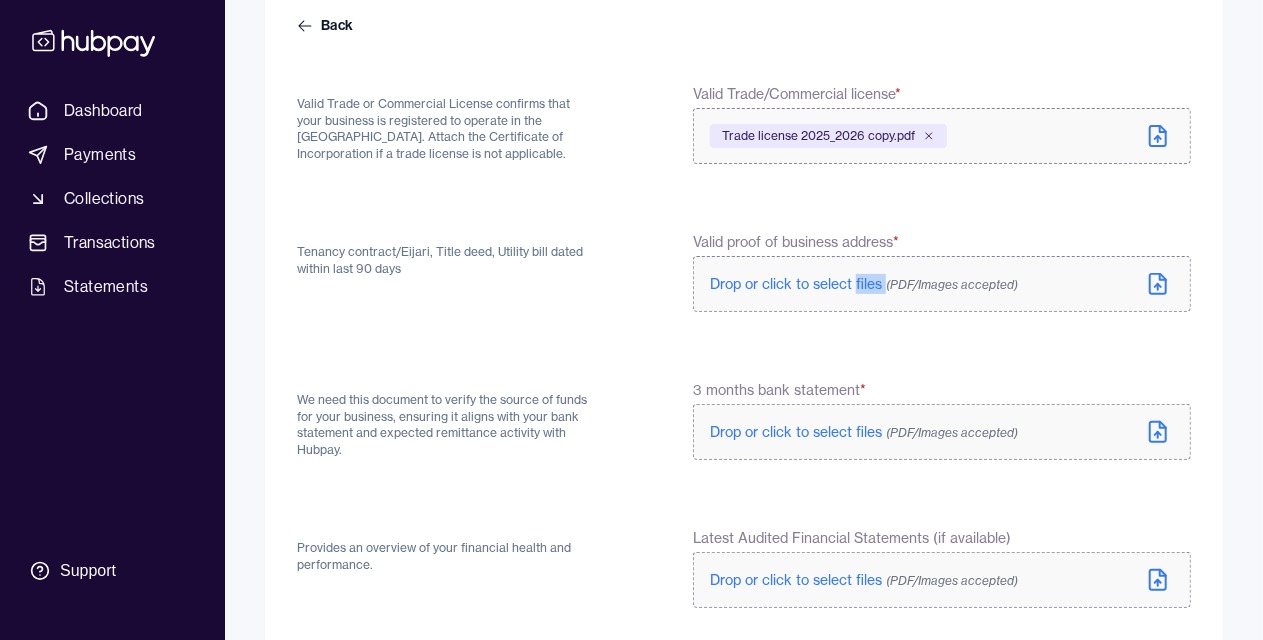 click on "Drop or click to select files   (PDF/Images accepted)" at bounding box center (864, 284) 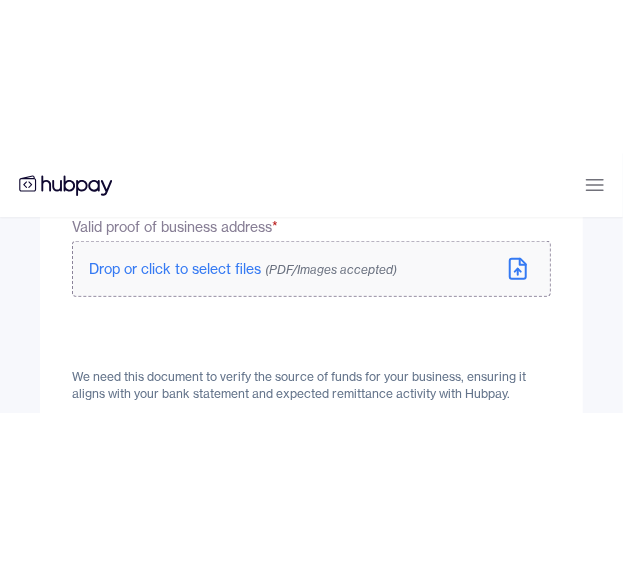 scroll, scrollTop: 556, scrollLeft: 0, axis: vertical 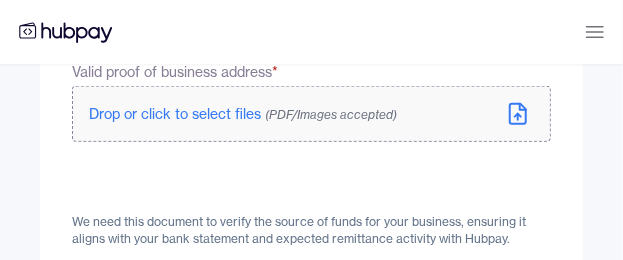 click on "Drop or click to select files   (PDF/Images accepted)" at bounding box center [243, 114] 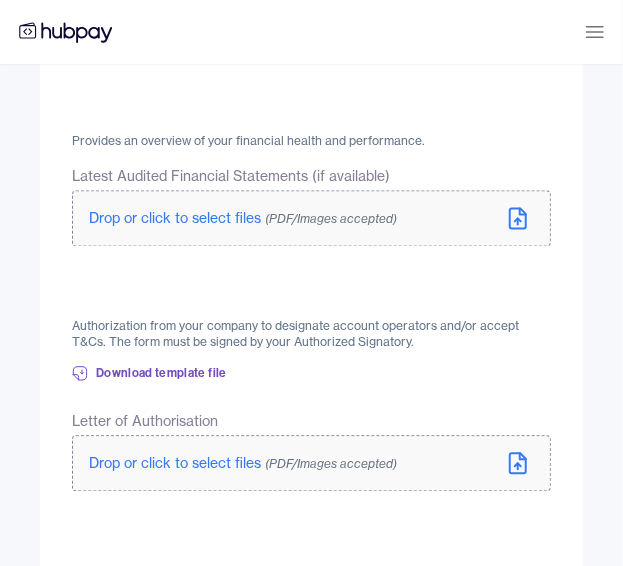 scroll, scrollTop: 856, scrollLeft: 0, axis: vertical 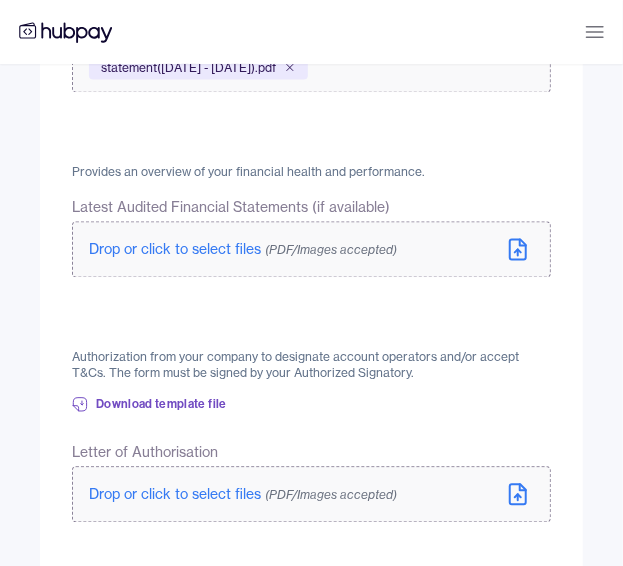 click on "Back Valid Trade or Commercial License confirms that your business is registered to operate in the [GEOGRAPHIC_DATA]. Attach the Certificate of Incorporation if a trade license is not applicable. Valid Trade/Commercial license * Trade license 2025_2026 copy.pdf Tenancy contract/Eijari, Title deed, Utility bill dated within last 90 days Valid proof of business address * Unit Lease 2026 copy.pdf We need this document to verify the source of funds for your business, ensuring it aligns with your bank statement and expected remittance activity with Hubpay. 3 months bank statement * statement([DATE] - [DATE]).pdf statement([DATE] - [DATE]).pdf statement([DATE] - [DATE]).pdf Provides an overview of your financial health and performance. Latest Audited Financial Statements (if available) Drop or click to select files   (PDF/Images accepted) Authorization from your company to designate account operators and/or accept T&Cs. The form must be signed by your Authorized Signatory. Download template file" at bounding box center [311, 65] 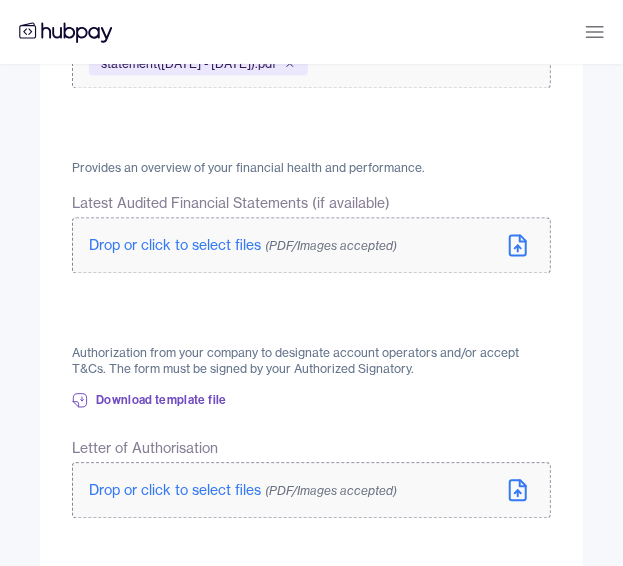 scroll, scrollTop: 828, scrollLeft: 0, axis: vertical 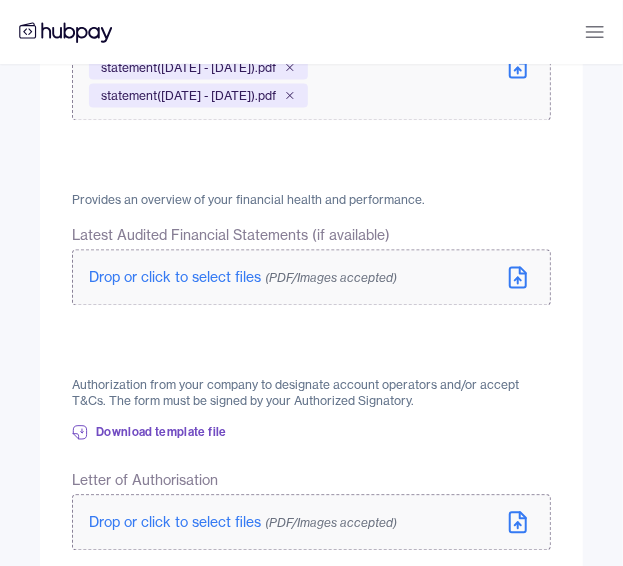 click on "Back Valid Trade or Commercial License confirms that your business is registered to operate in the [GEOGRAPHIC_DATA]. Attach the Certificate of Incorporation if a trade license is not applicable. Valid Trade/Commercial license * Trade license 2025_2026 copy.pdf Tenancy contract/Eijari, Title deed, Utility bill dated within last 90 days Valid proof of business address * Unit Lease 2026 copy.pdf We need this document to verify the source of funds for your business, ensuring it aligns with your bank statement and expected remittance activity with Hubpay. 3 months bank statement * statement([DATE] - [DATE]).pdf statement([DATE] - [DATE]).pdf statement([DATE] - [DATE]).pdf Provides an overview of your financial health and performance. Latest Audited Financial Statements (if available) Drop or click to select files   (PDF/Images accepted) Authorization from your company to designate account operators and/or accept T&Cs. The form must be signed by your Authorized Signatory. Download template file" at bounding box center (311, 93) 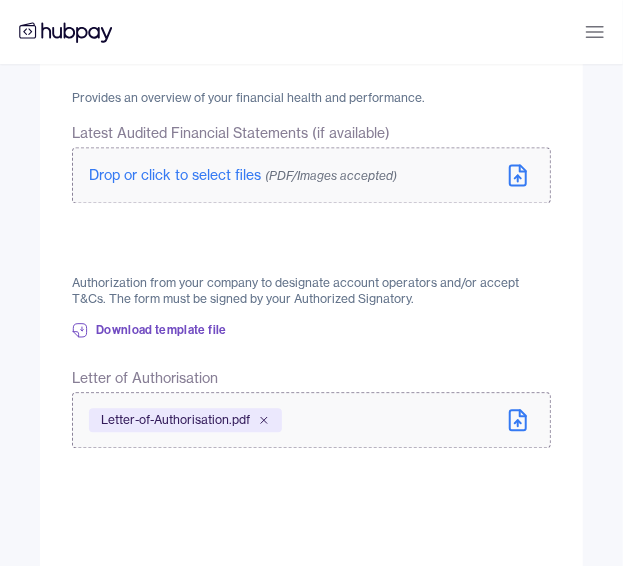 scroll, scrollTop: 1028, scrollLeft: 0, axis: vertical 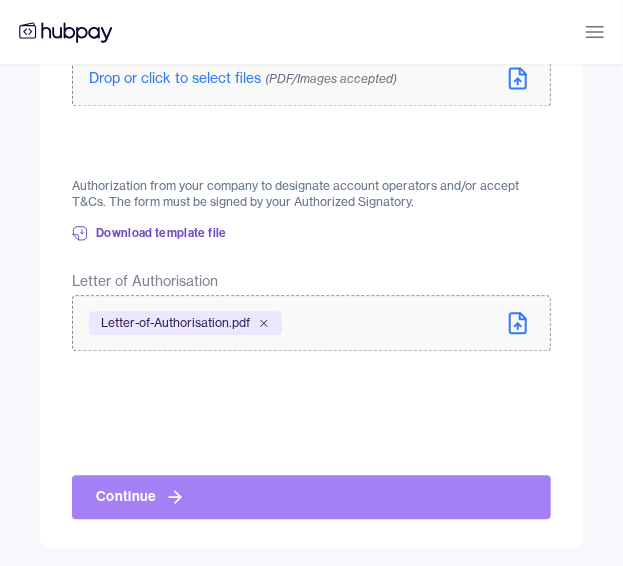 click on "Continue" at bounding box center [311, 497] 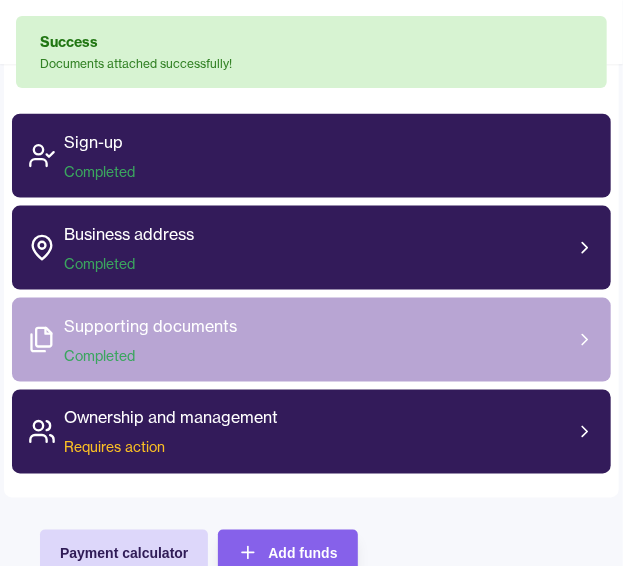 scroll, scrollTop: 600, scrollLeft: 0, axis: vertical 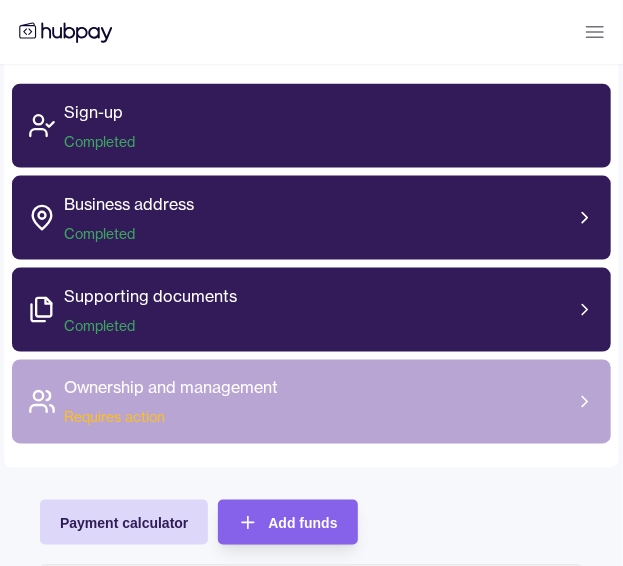 click on "Ownership and management Requires action" at bounding box center [311, 402] 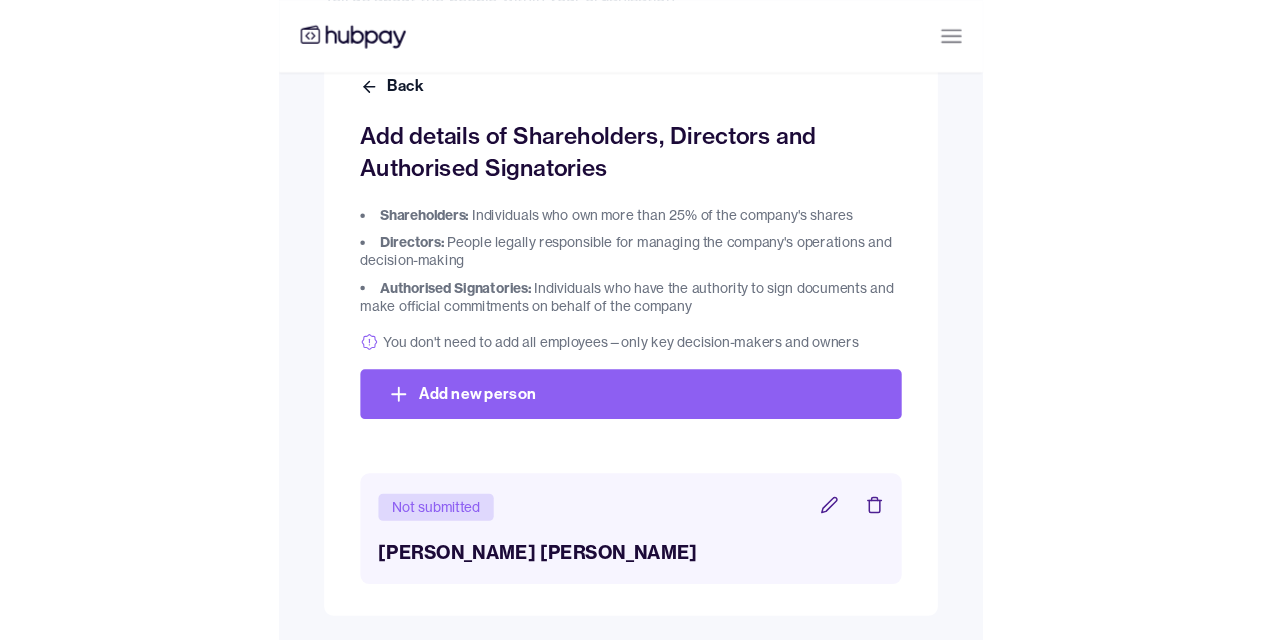 scroll, scrollTop: 0, scrollLeft: 0, axis: both 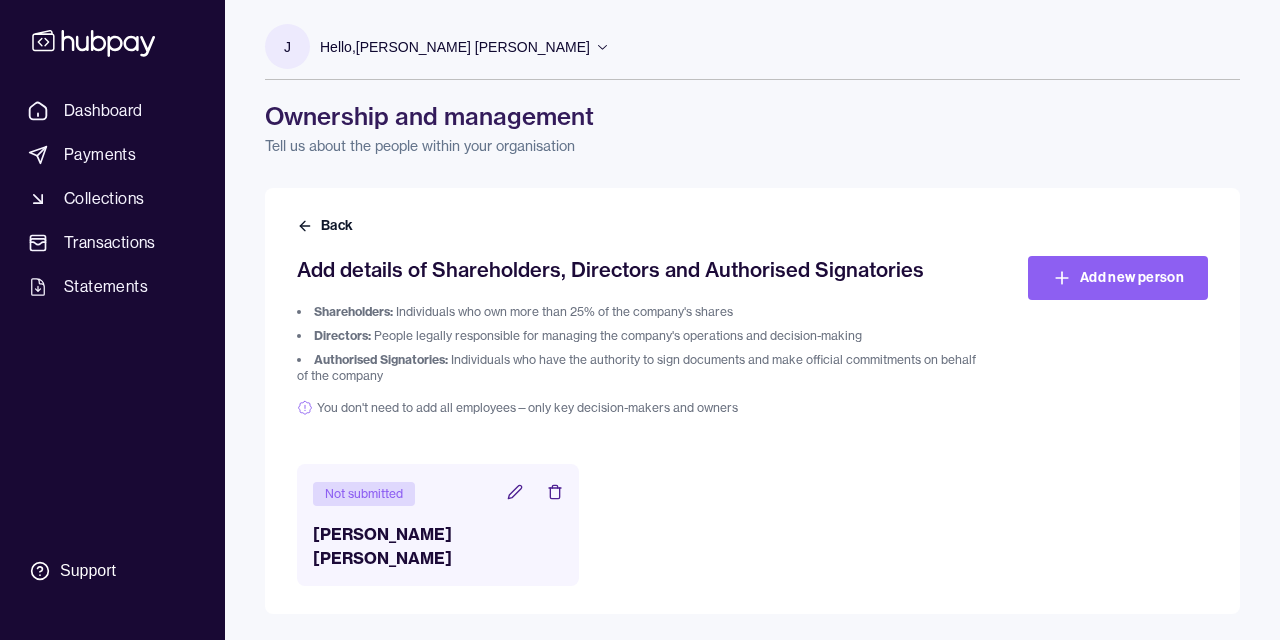 click 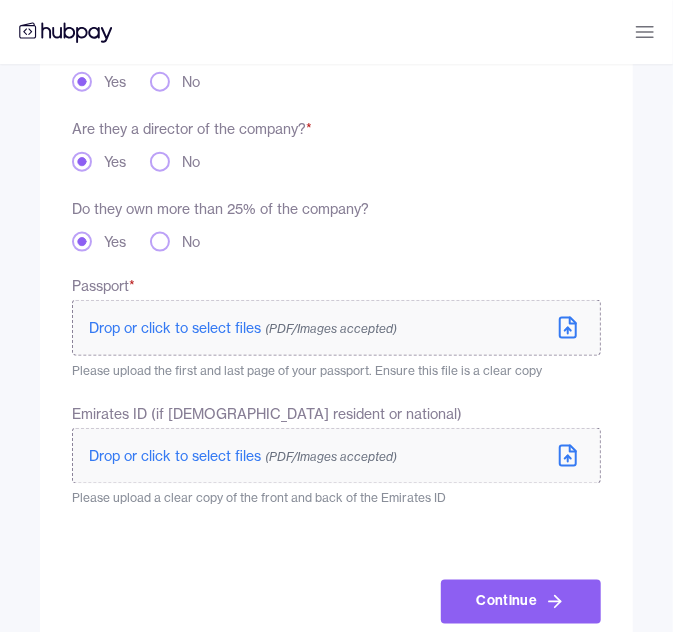 scroll, scrollTop: 571, scrollLeft: 0, axis: vertical 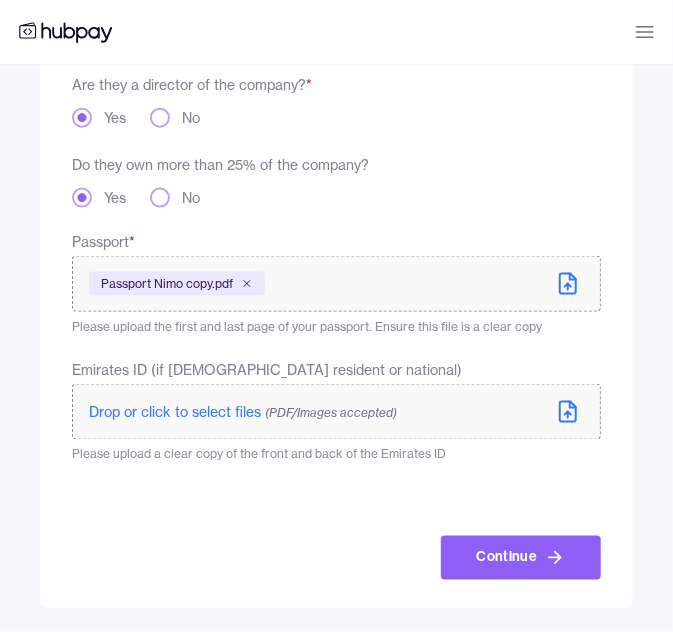 click on "**********" at bounding box center [336, 226] 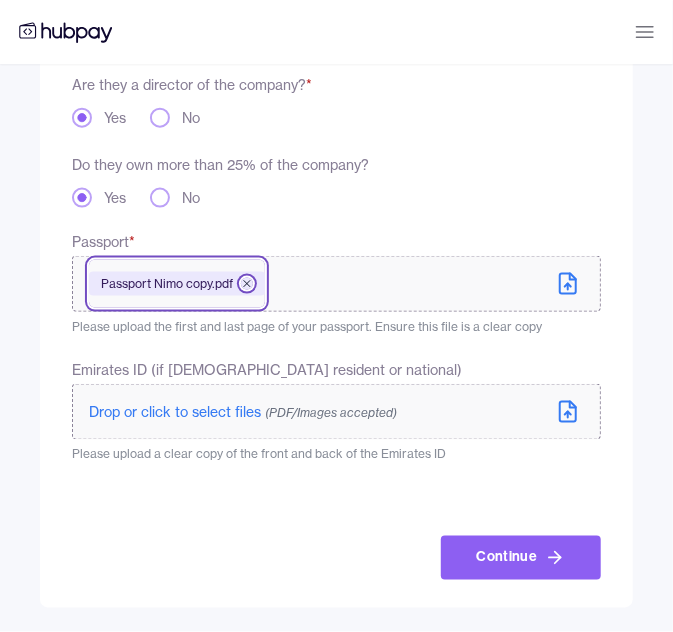 click 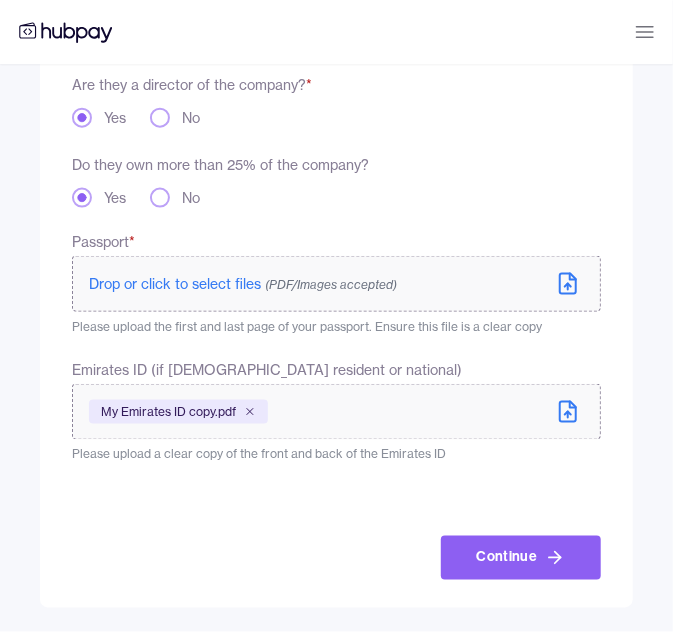 click on "**********" at bounding box center (336, 150) 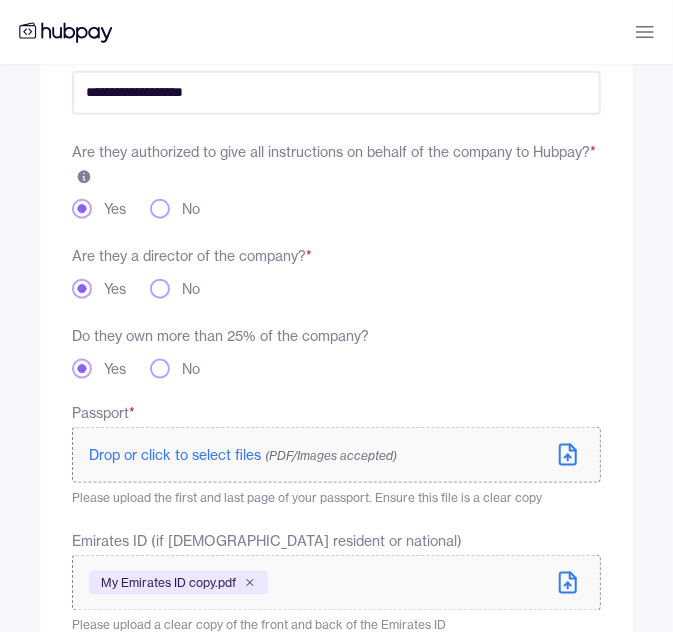 scroll, scrollTop: 0, scrollLeft: 0, axis: both 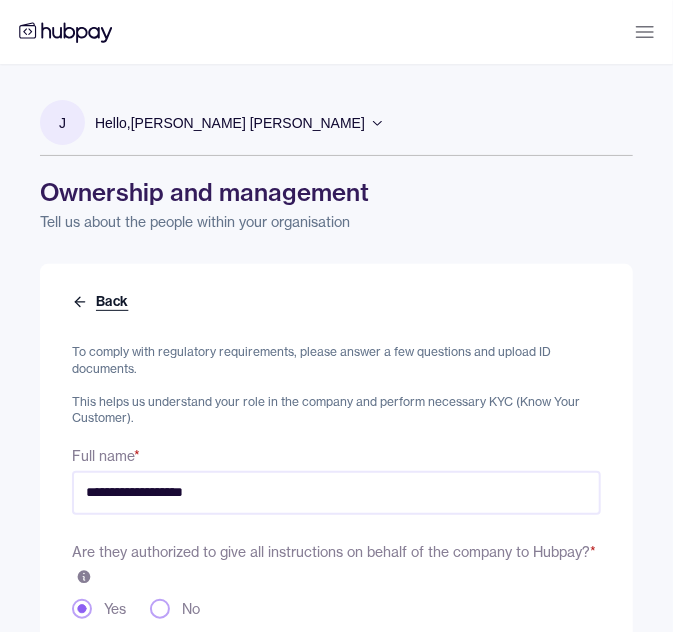 click on "Back" at bounding box center (102, 302) 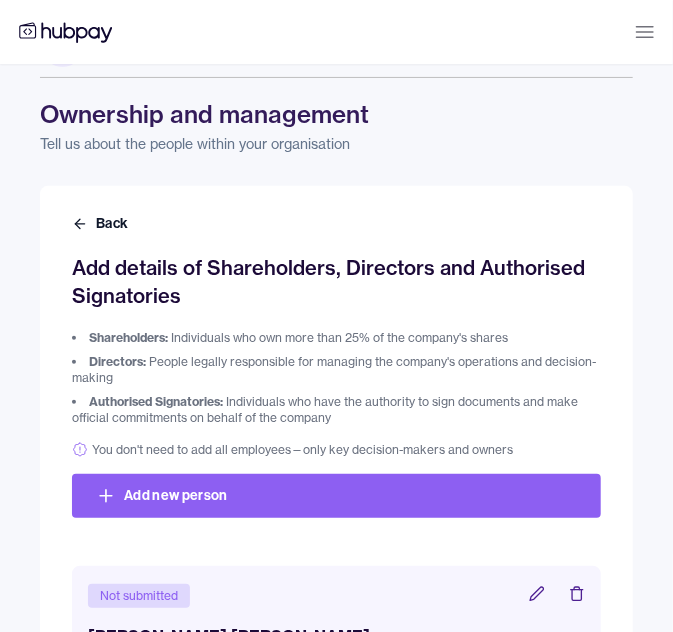 scroll, scrollTop: 163, scrollLeft: 0, axis: vertical 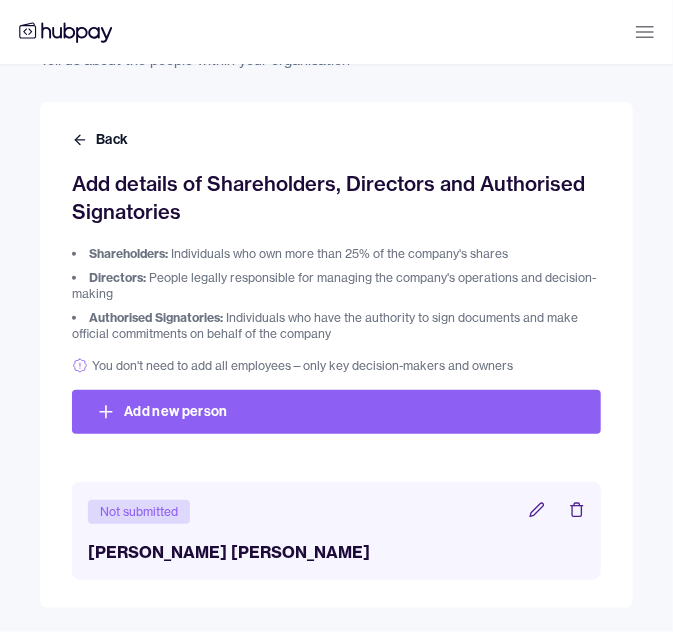 click 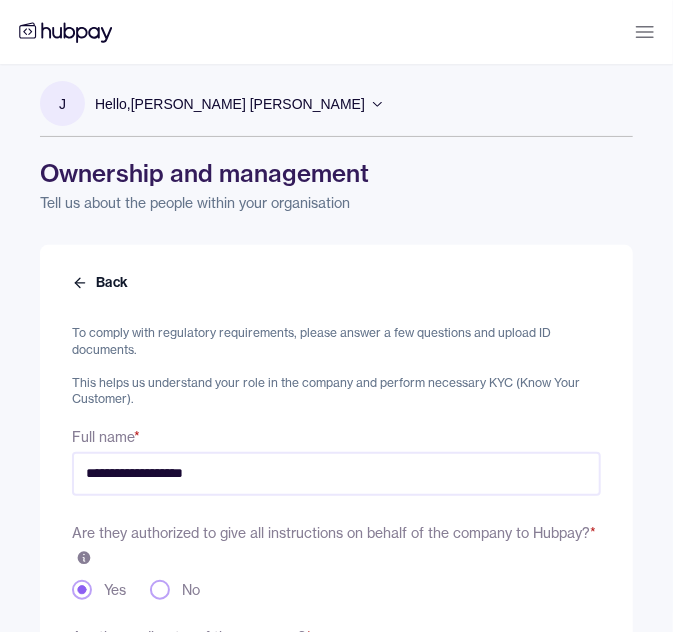 scroll, scrollTop: 0, scrollLeft: 0, axis: both 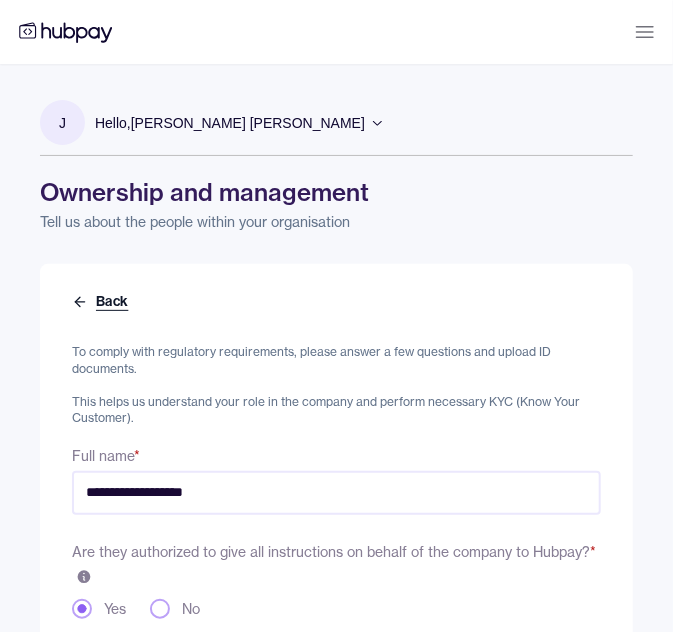 click on "Back" at bounding box center [102, 302] 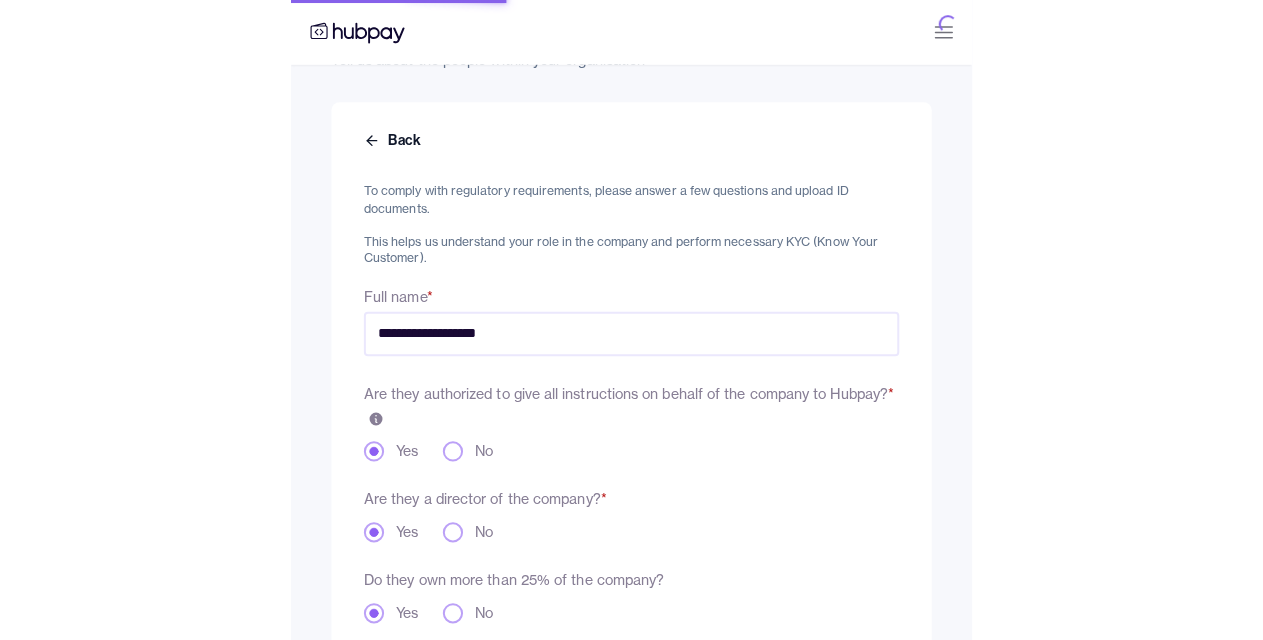scroll, scrollTop: 0, scrollLeft: 0, axis: both 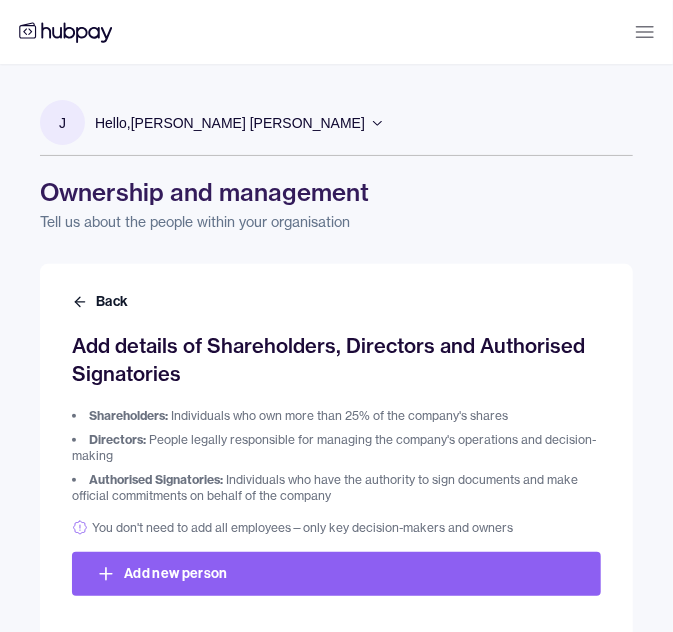 click 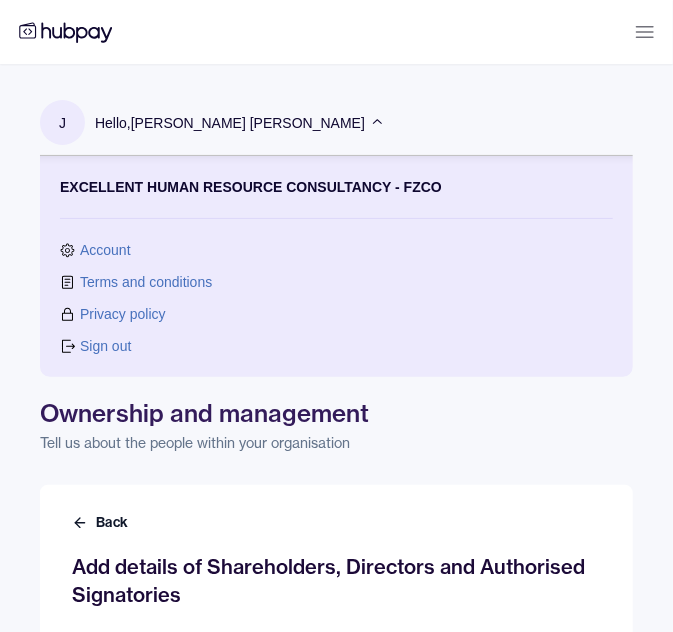 click on "J Hello,  [PERSON_NAME] [PERSON_NAME] EXCELLENT HUMAN RESOURCE CONSULTANCY - FZCO Account Terms and conditions Privacy policy Sign out" at bounding box center (336, 238) 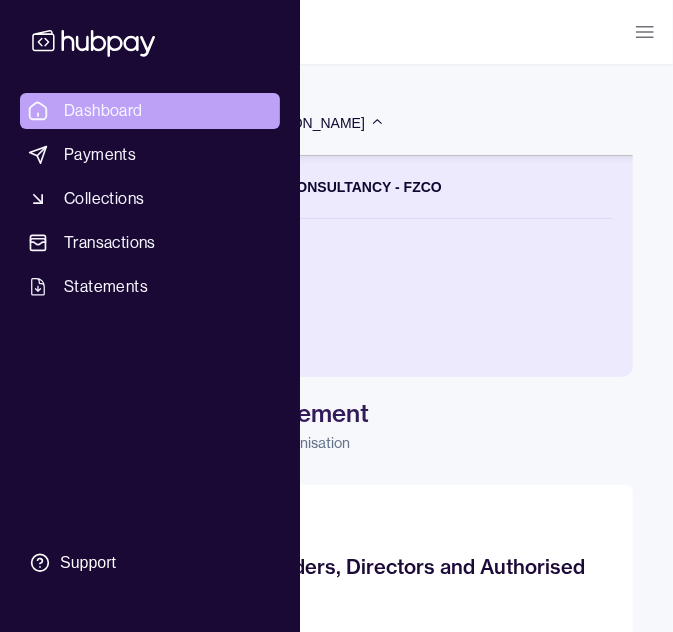 click on "Dashboard" at bounding box center (103, 111) 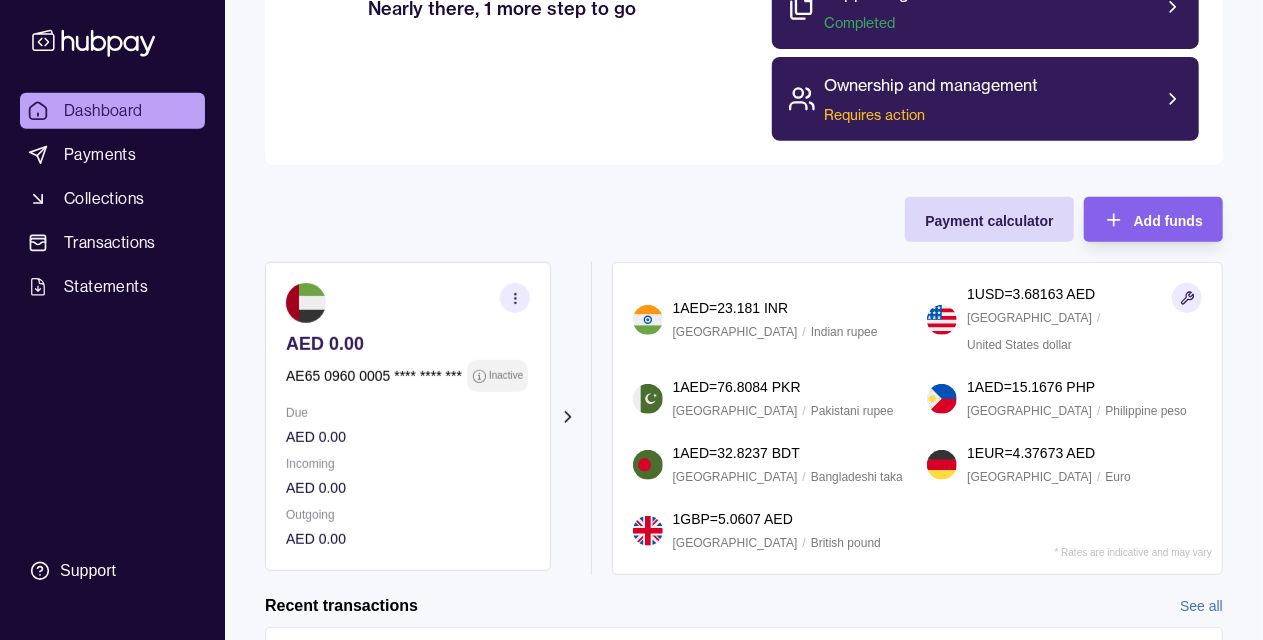 scroll, scrollTop: 396, scrollLeft: 0, axis: vertical 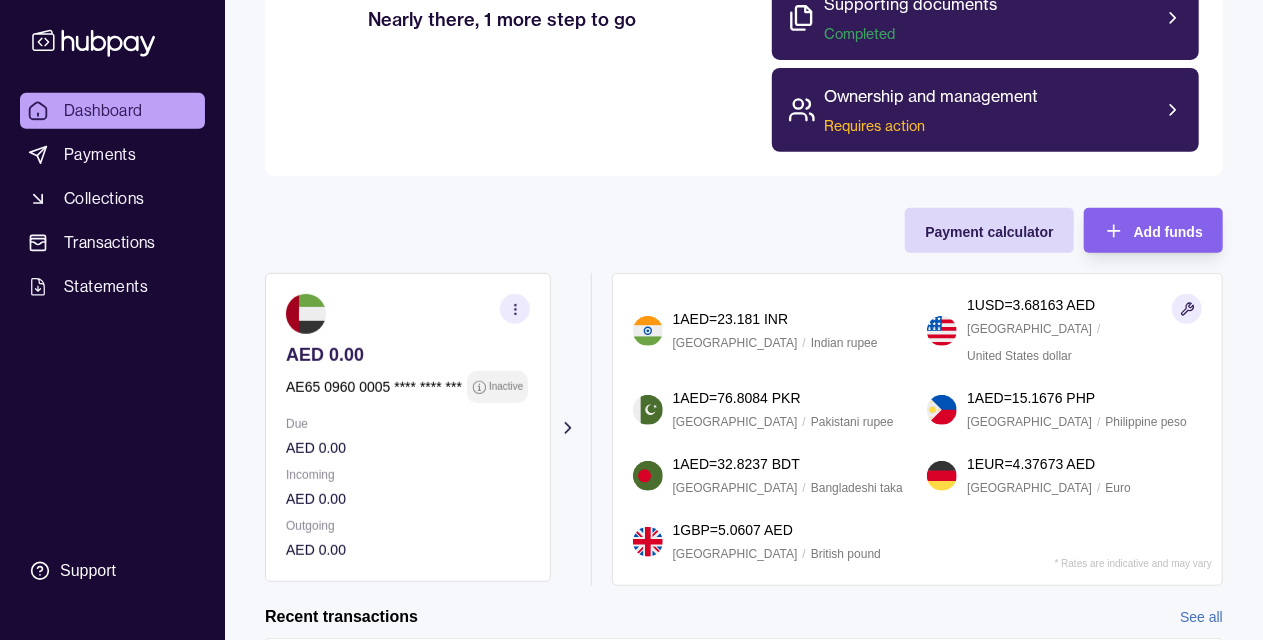 click 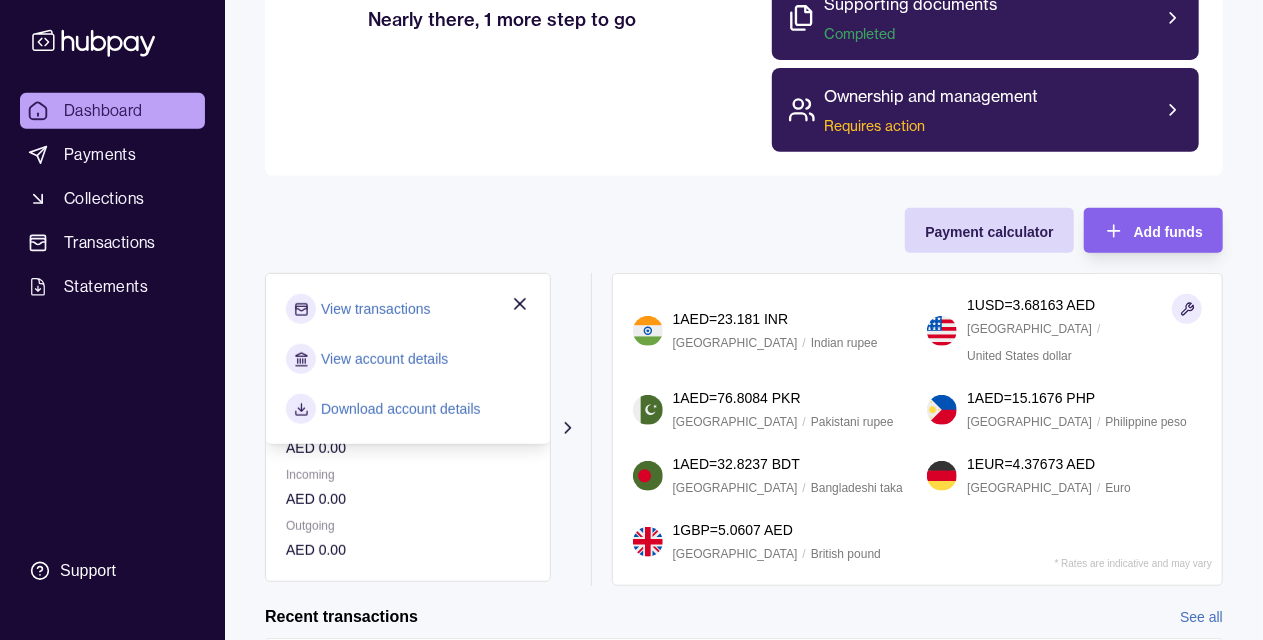 click on "Payment calculator Add funds AED 0.00 AE65 0960 0005 **** **** *** Inactive Due AED 0.00 Incoming AED 0.00 Outgoing AED 0.00 View transactions View account details Download account details Request new currencies 1  AED  =  23.181   INR [GEOGRAPHIC_DATA] / Indian rupee 1  USD  =  3.68163   AED [GEOGRAPHIC_DATA] / United States dollar 1  AED  =  76.8084   PKR [GEOGRAPHIC_DATA] / Pakistani rupee 1  AED  =  15.1676   PHP [GEOGRAPHIC_DATA] / Philippine peso 1  AED  =  32.8237   BDT [GEOGRAPHIC_DATA] / Bangladeshi taka 1  EUR  =  4.37673   AED [GEOGRAPHIC_DATA] / Euro 1  GBP  =  5.0607   AED [GEOGRAPHIC_DATA] / British pound * Rates are indicative and may vary" at bounding box center [744, 397] 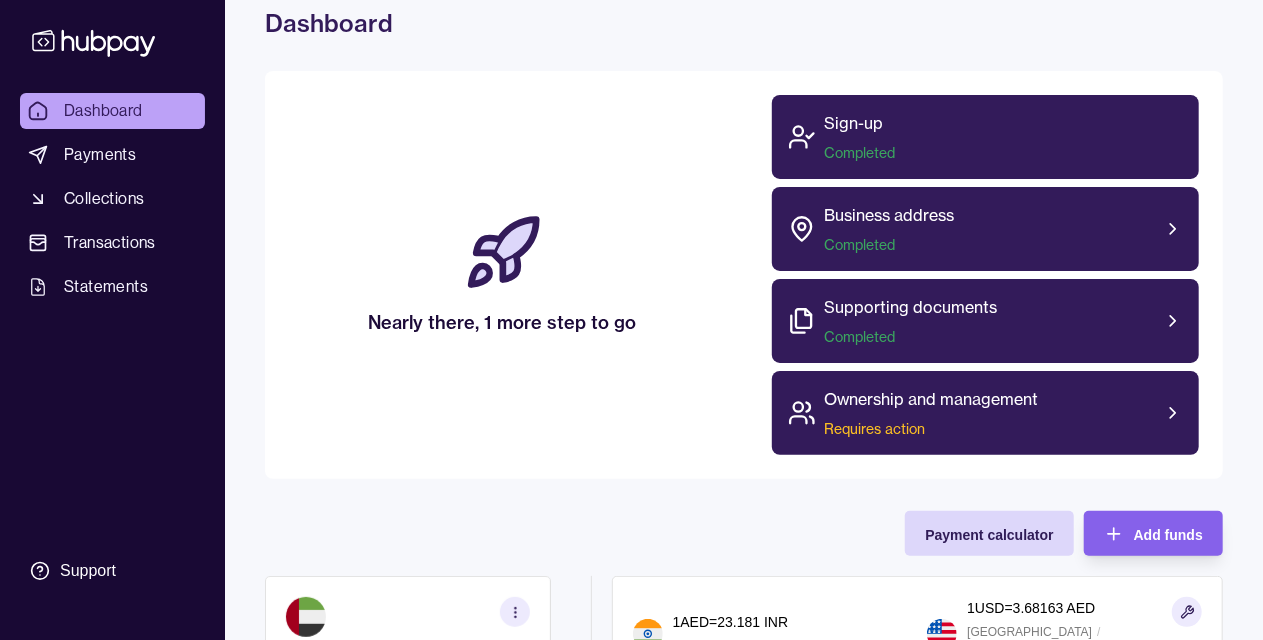 scroll, scrollTop: 0, scrollLeft: 0, axis: both 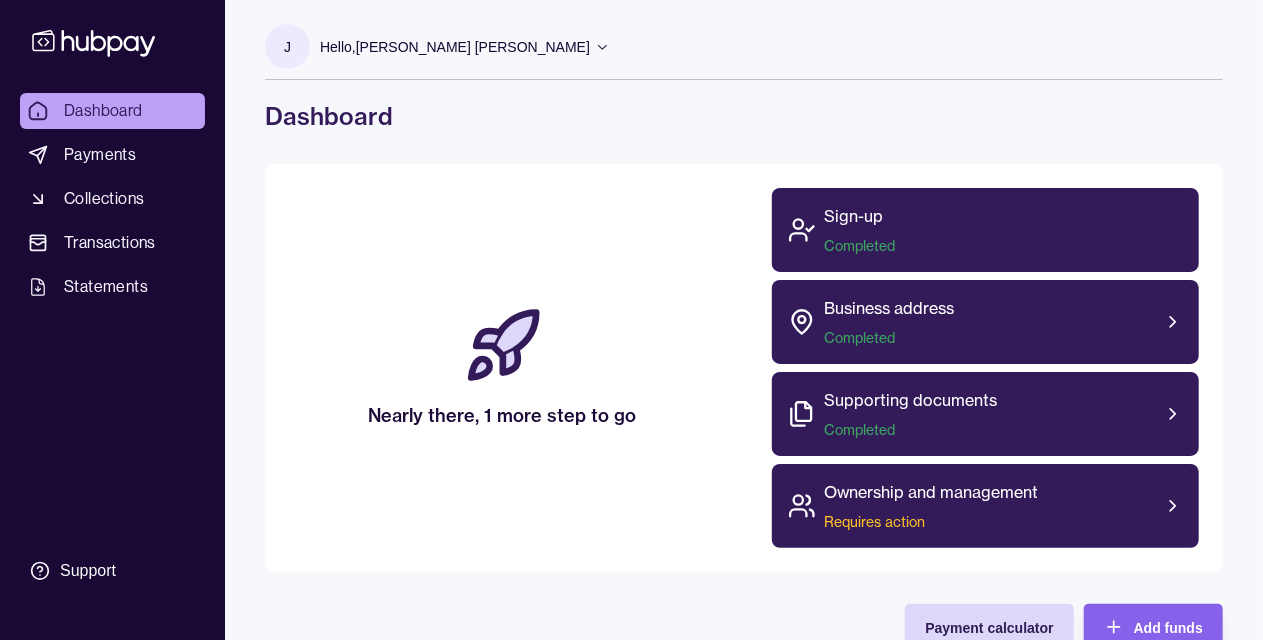 click on "Nearly there, 1 more step to go" at bounding box center [502, 368] 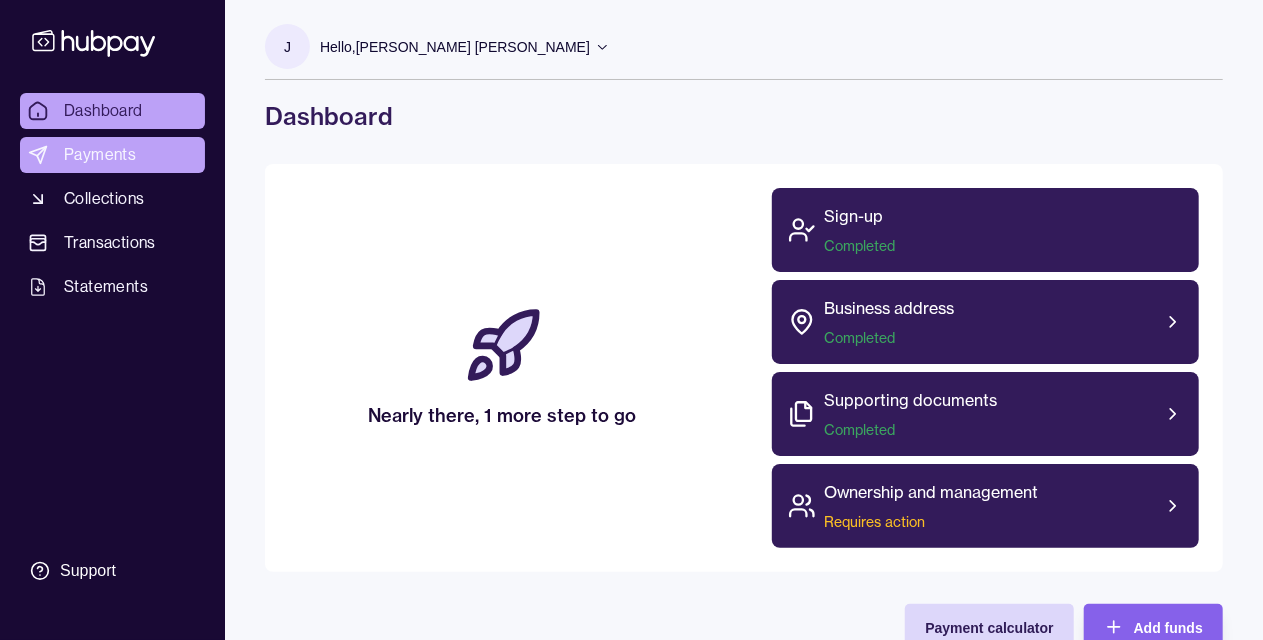 click on "Payments" at bounding box center (100, 155) 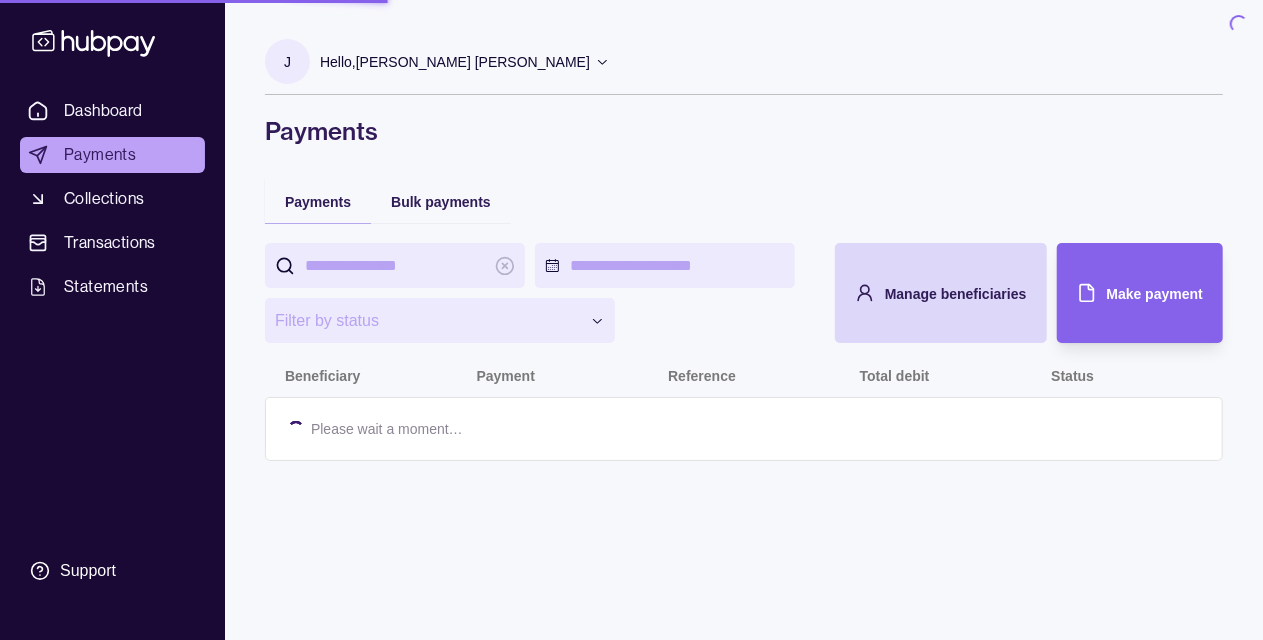 click on "Payments" at bounding box center [100, 155] 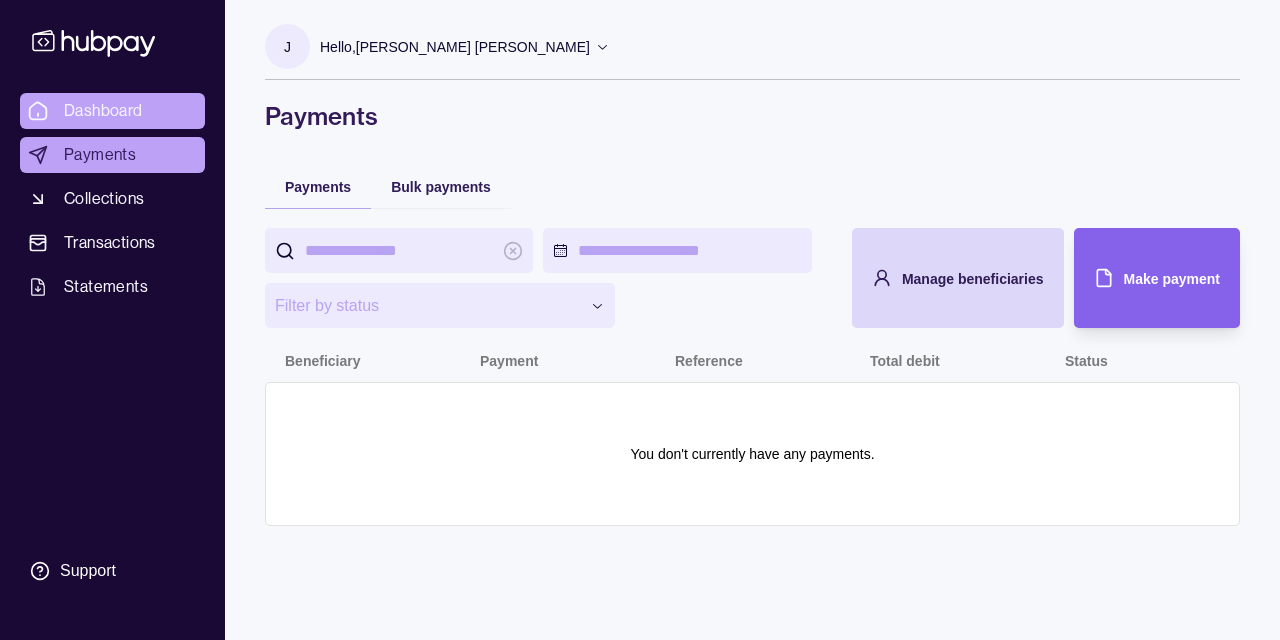 click on "Dashboard" at bounding box center (103, 111) 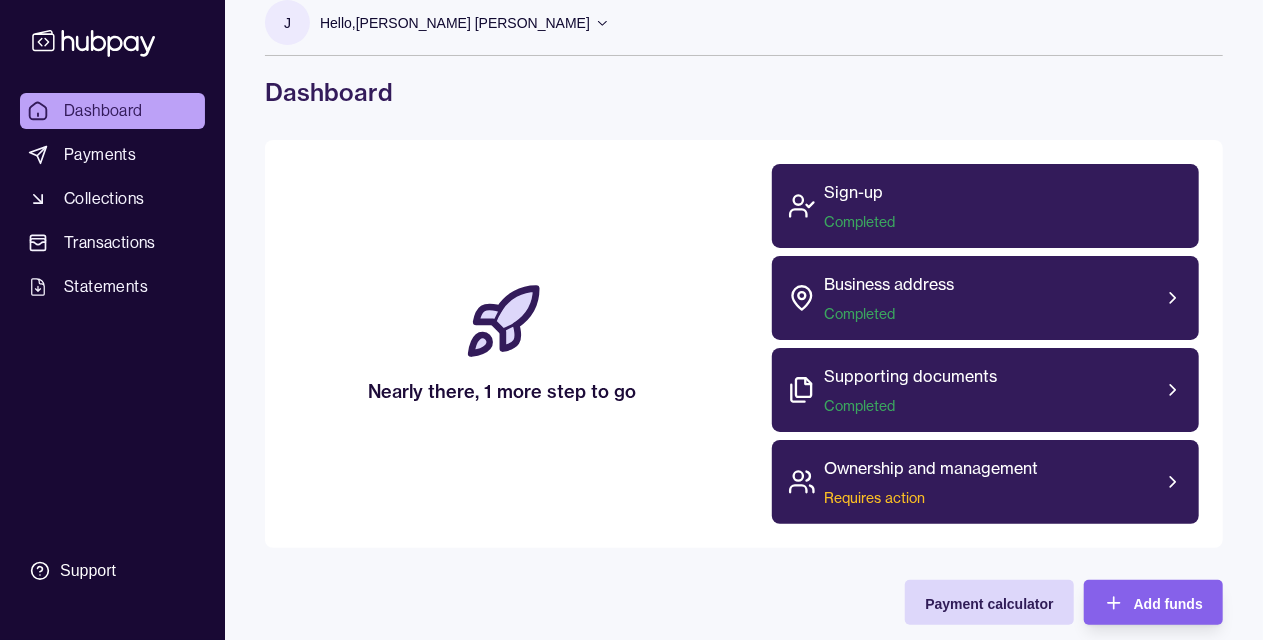 scroll, scrollTop: 0, scrollLeft: 0, axis: both 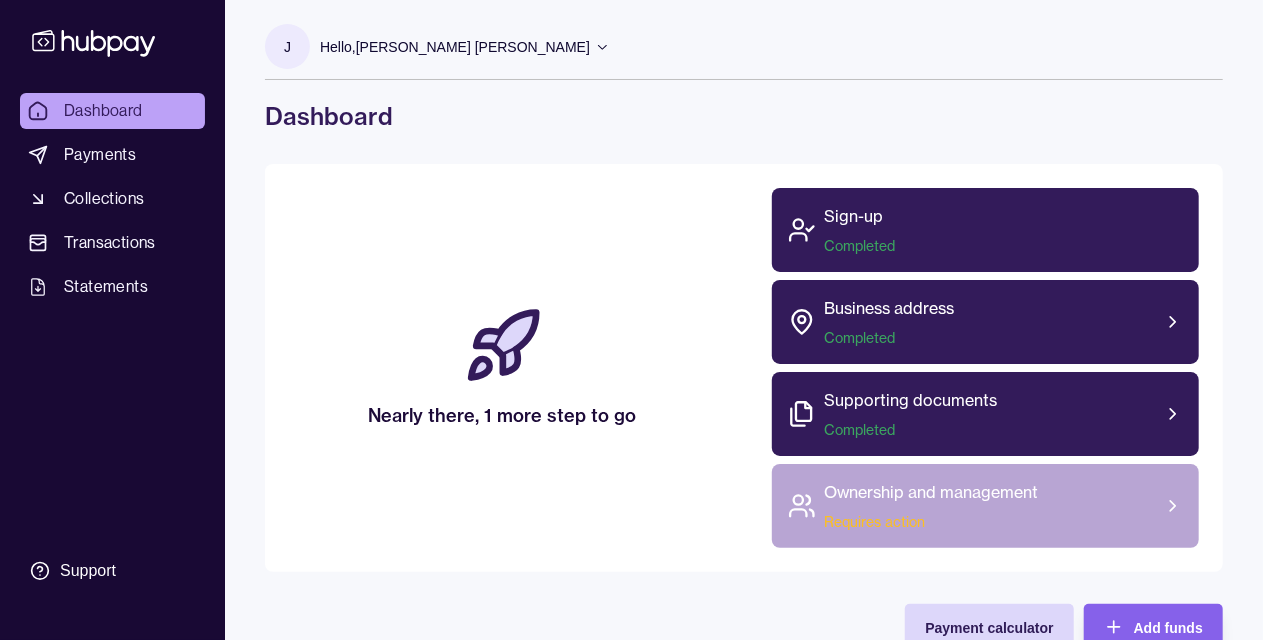 click on "Ownership and management Requires action" at bounding box center [931, 506] 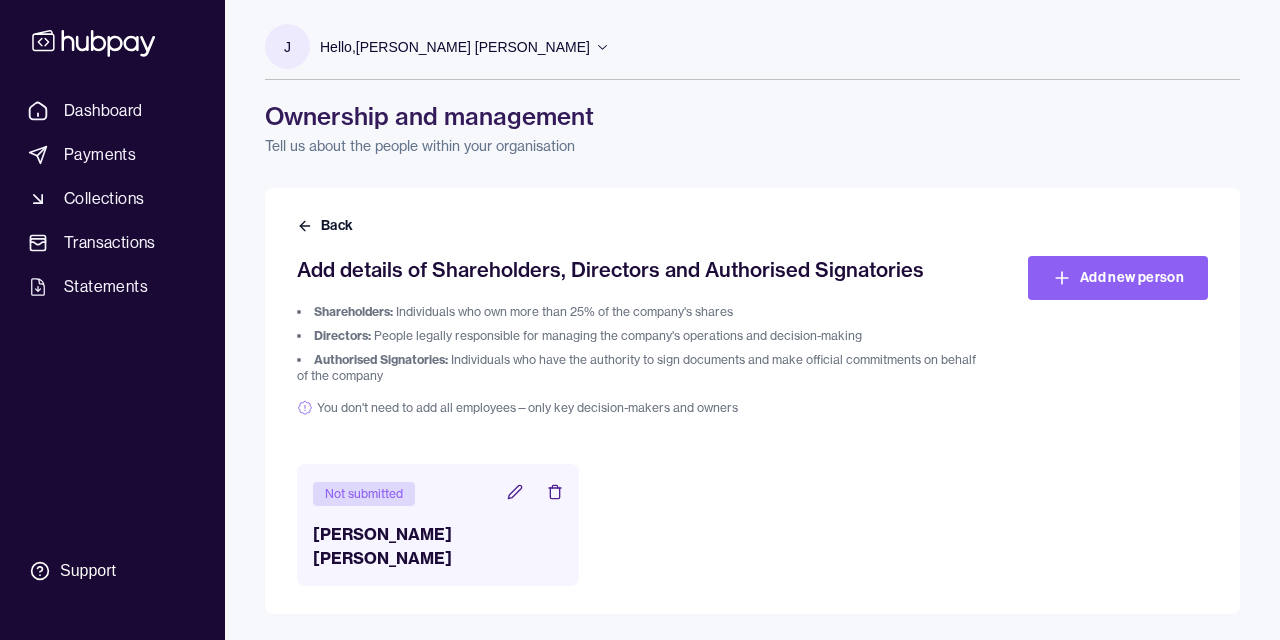 click 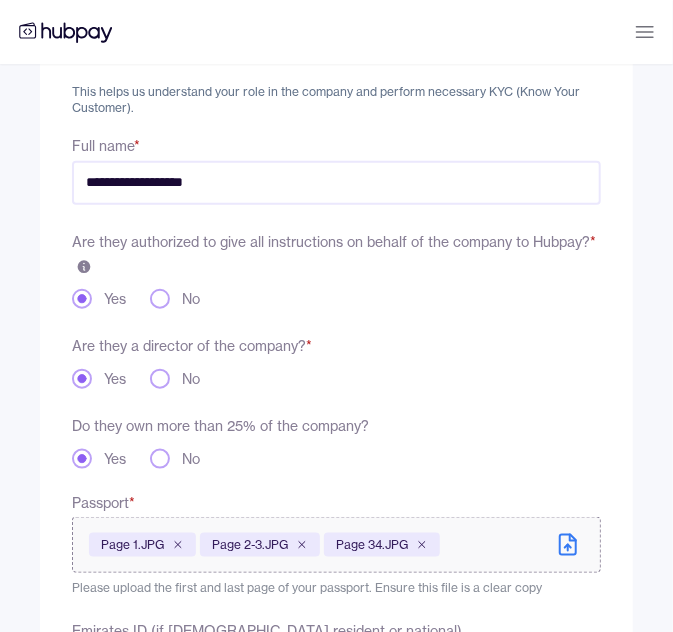 scroll, scrollTop: 571, scrollLeft: 0, axis: vertical 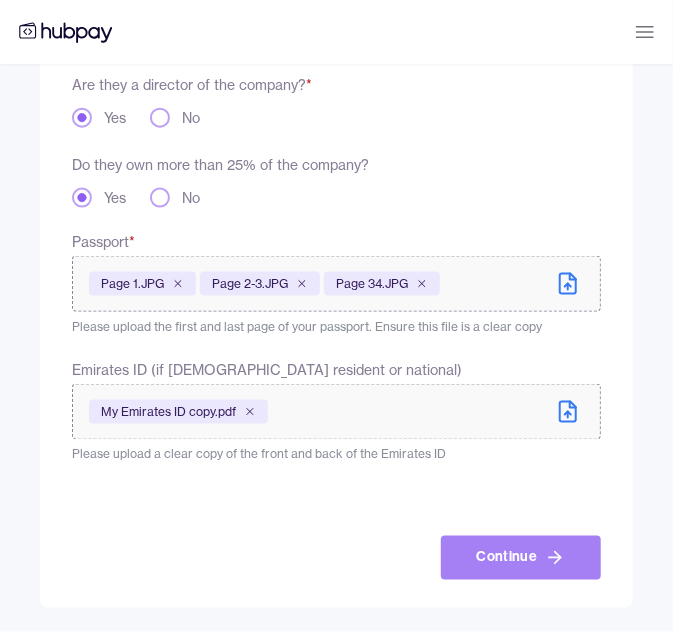 click on "Continue" at bounding box center (521, 558) 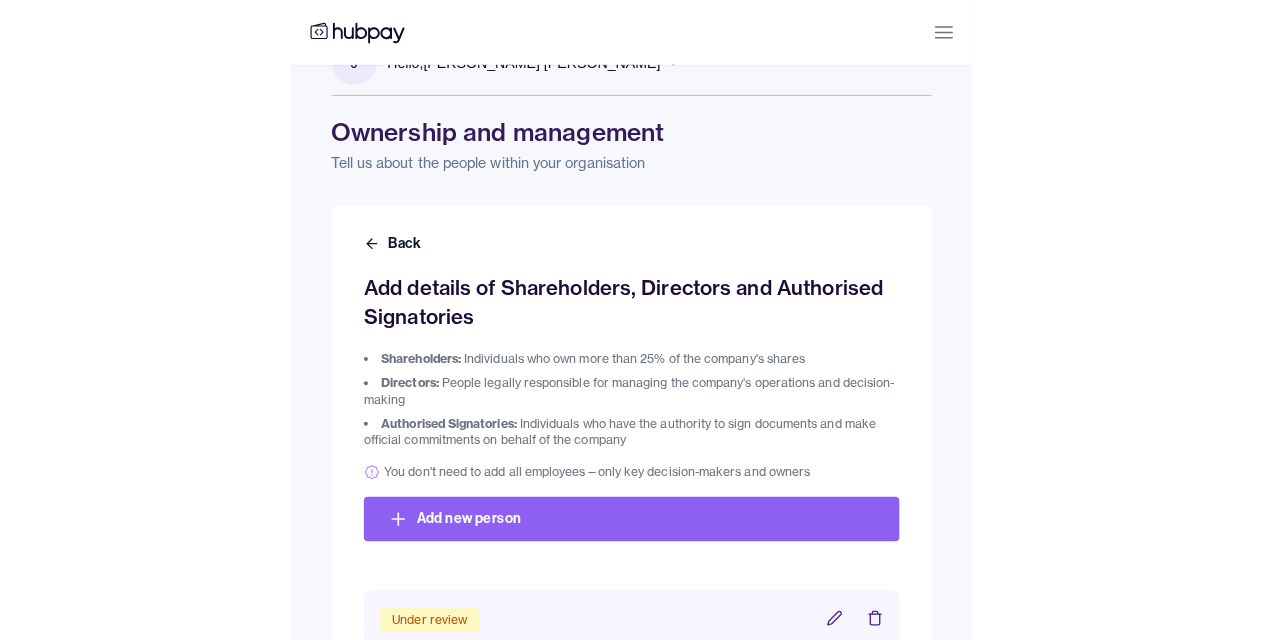 scroll, scrollTop: 0, scrollLeft: 0, axis: both 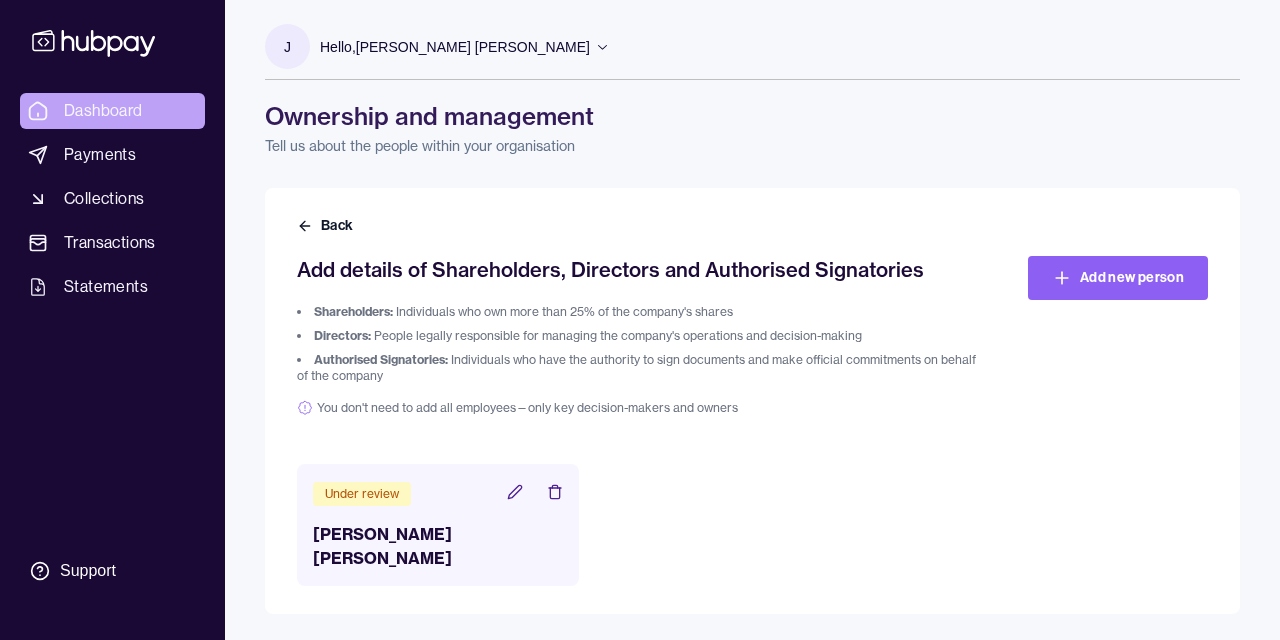 click on "Dashboard" at bounding box center (103, 111) 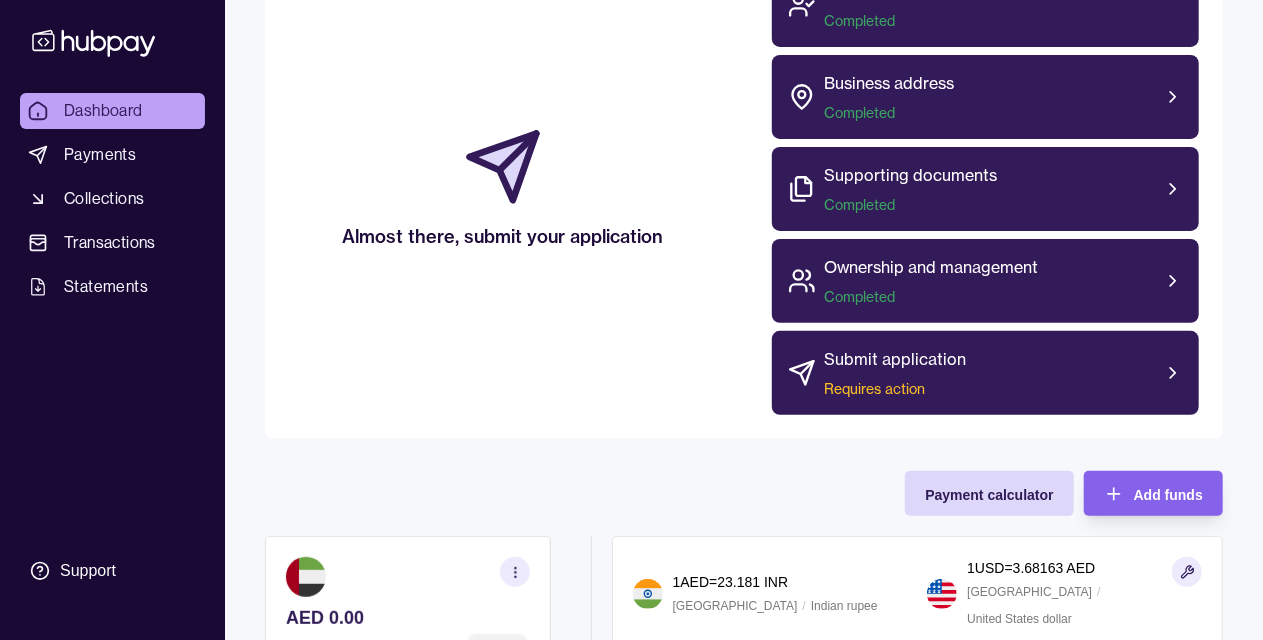 scroll, scrollTop: 300, scrollLeft: 0, axis: vertical 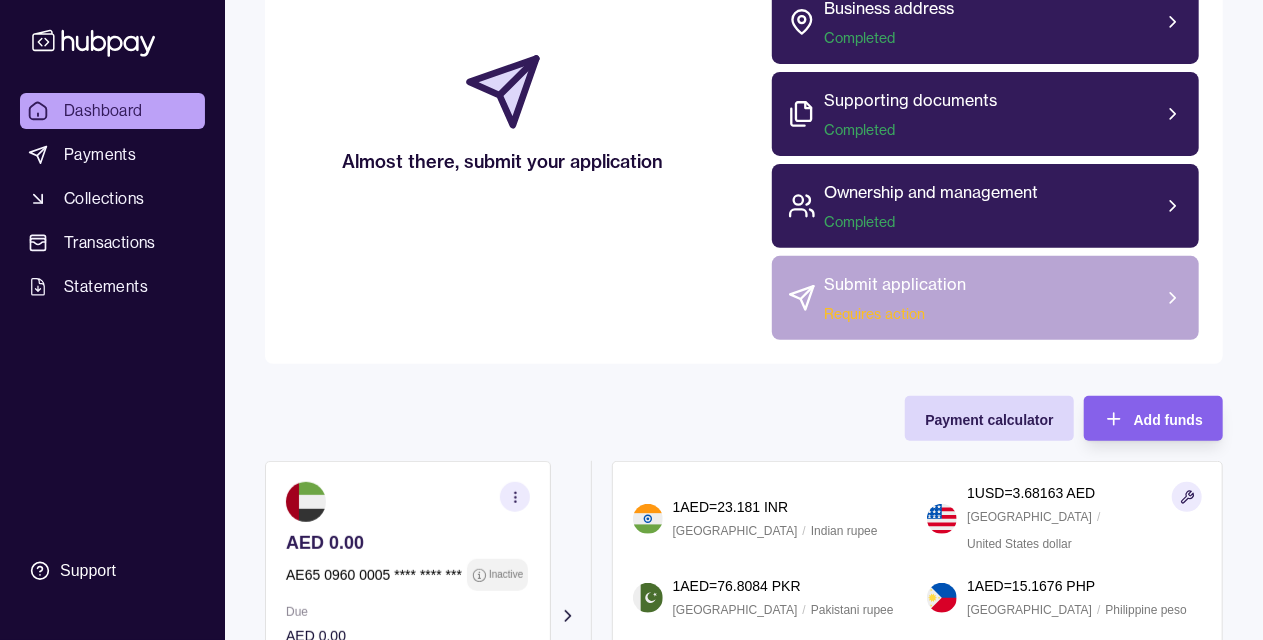 click on "Submit application" at bounding box center [895, 284] 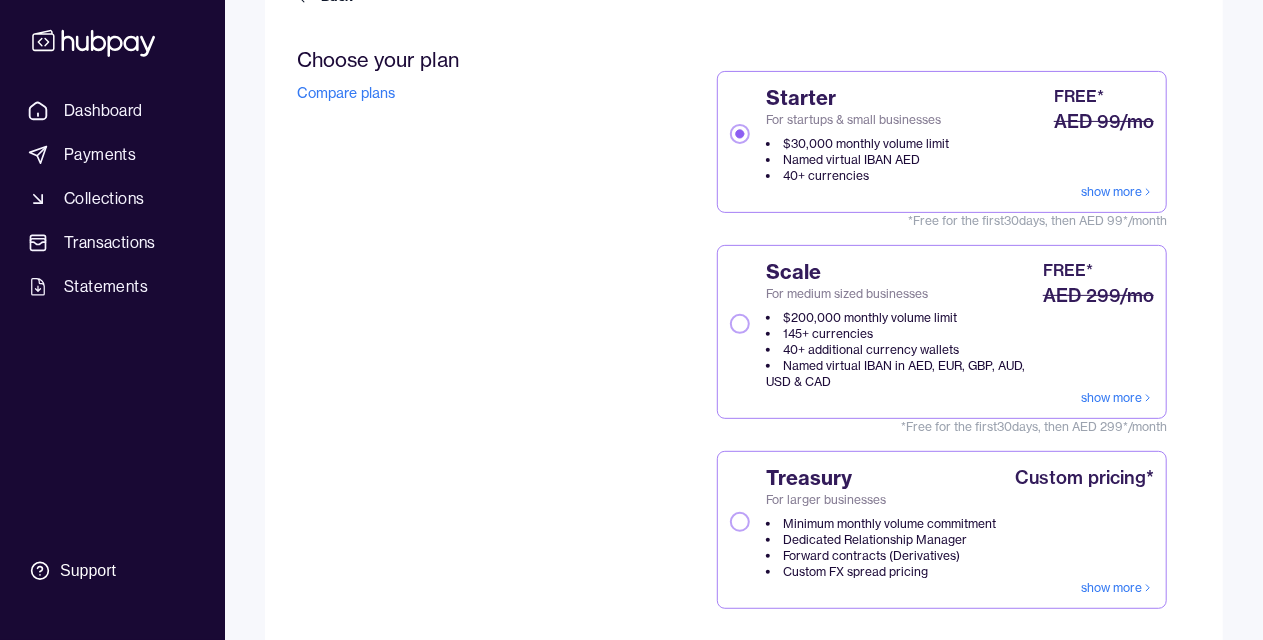 scroll, scrollTop: 200, scrollLeft: 0, axis: vertical 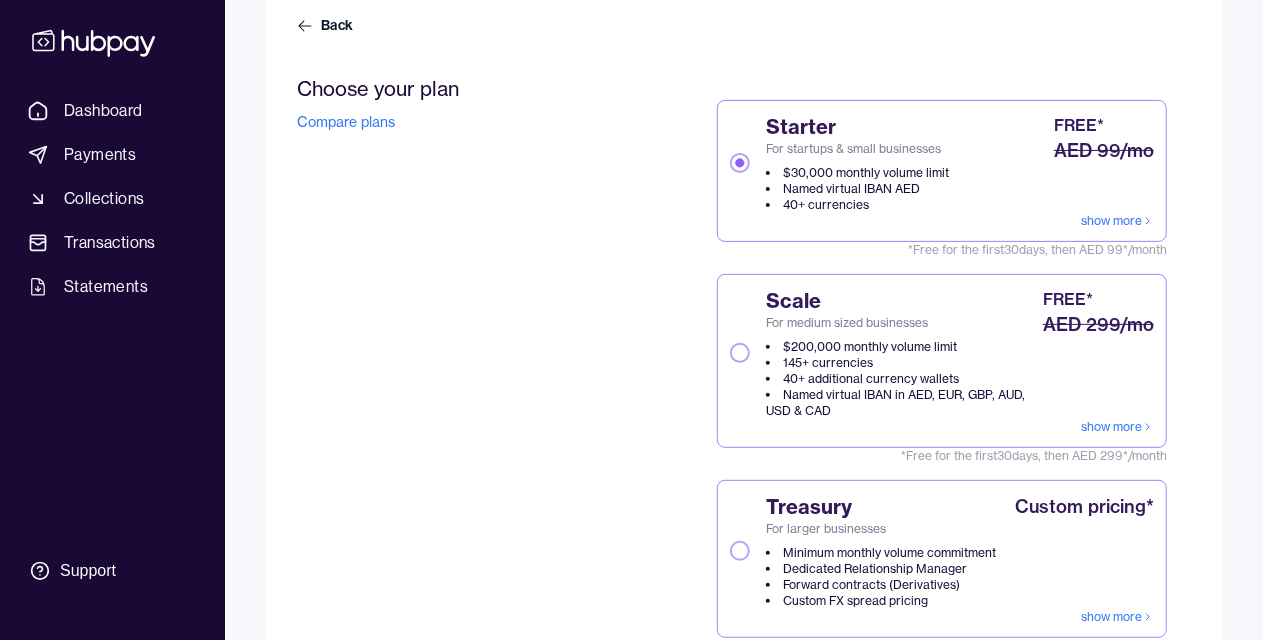 click on "show more" at bounding box center [1117, 221] 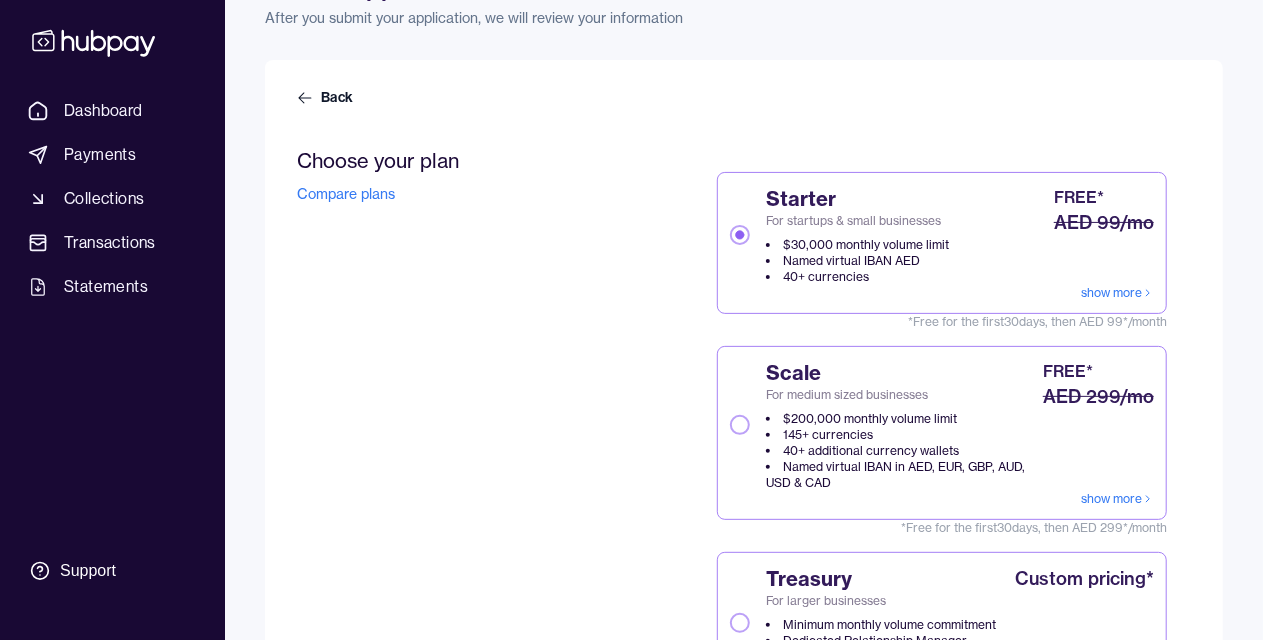 scroll, scrollTop: 0, scrollLeft: 0, axis: both 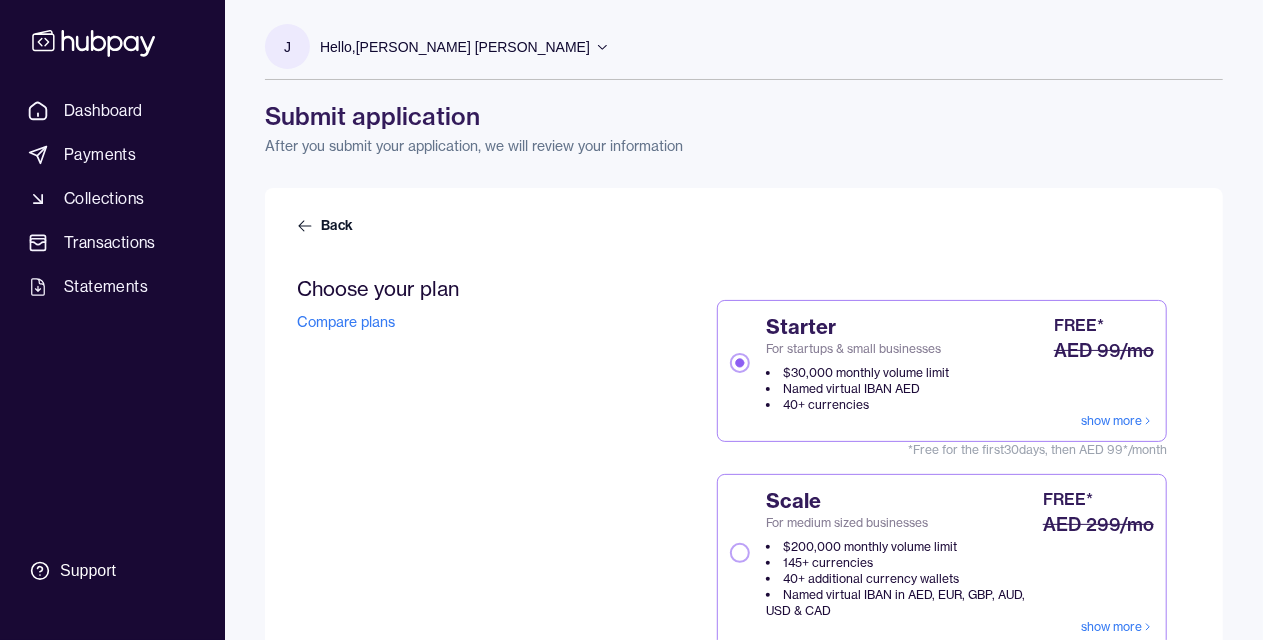 click on "Compare plans" at bounding box center (346, 322) 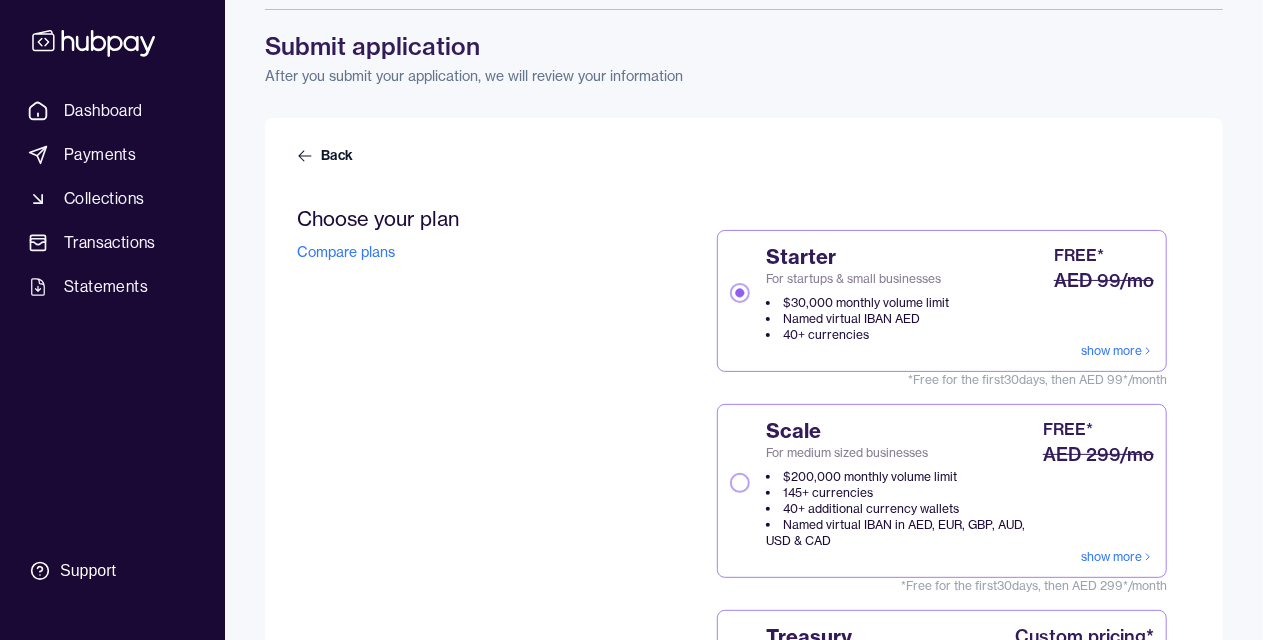 scroll, scrollTop: 100, scrollLeft: 0, axis: vertical 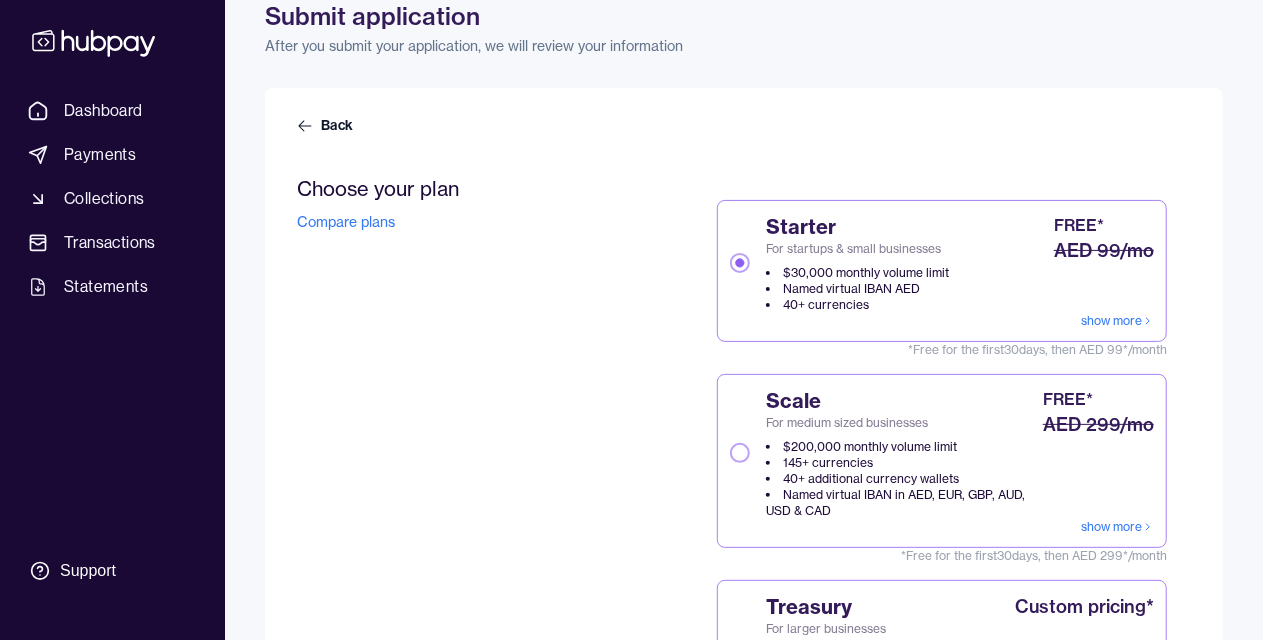 click on "show more" at bounding box center (1117, 527) 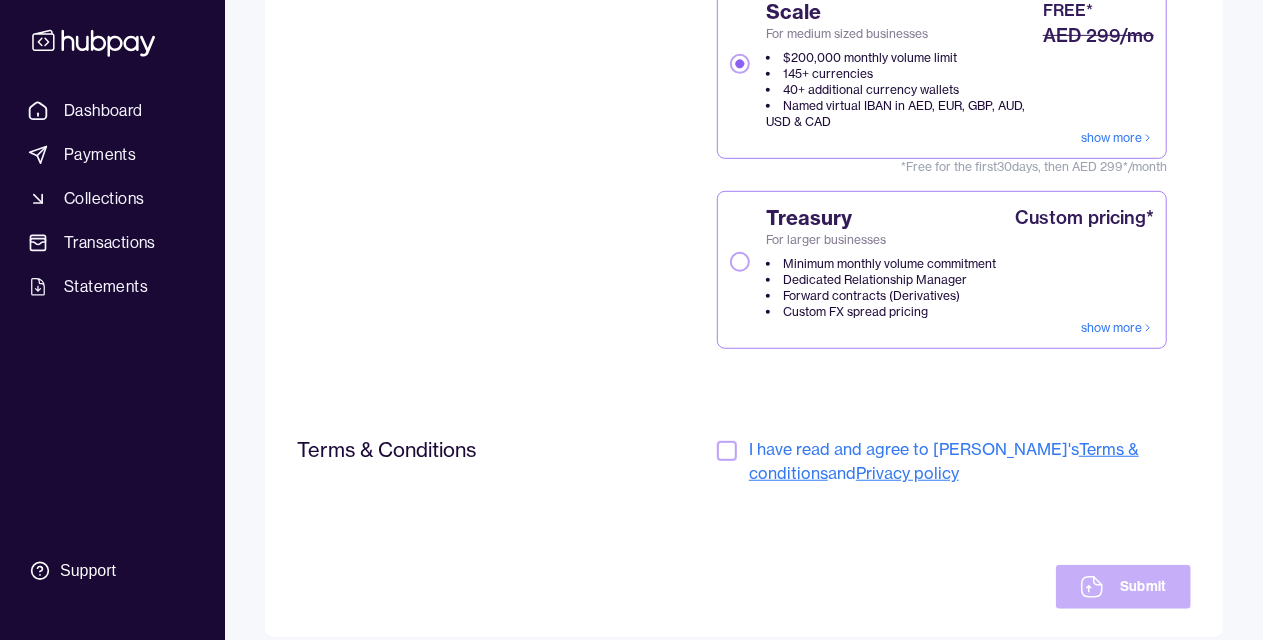 scroll, scrollTop: 500, scrollLeft: 0, axis: vertical 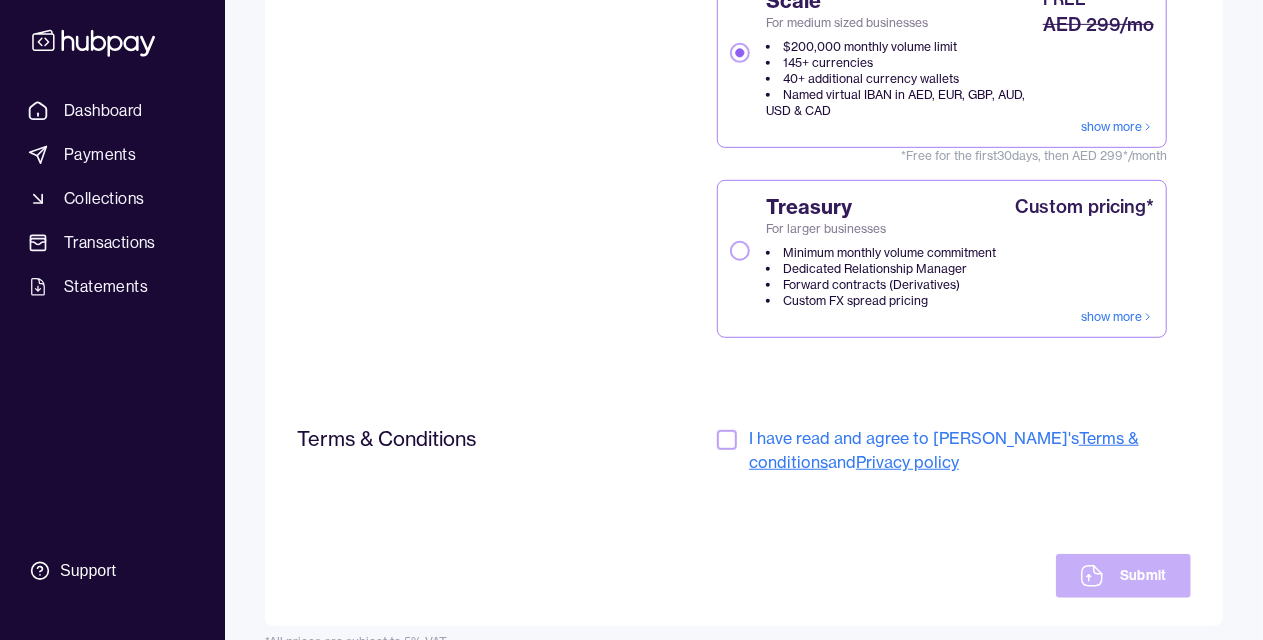 click at bounding box center (727, 440) 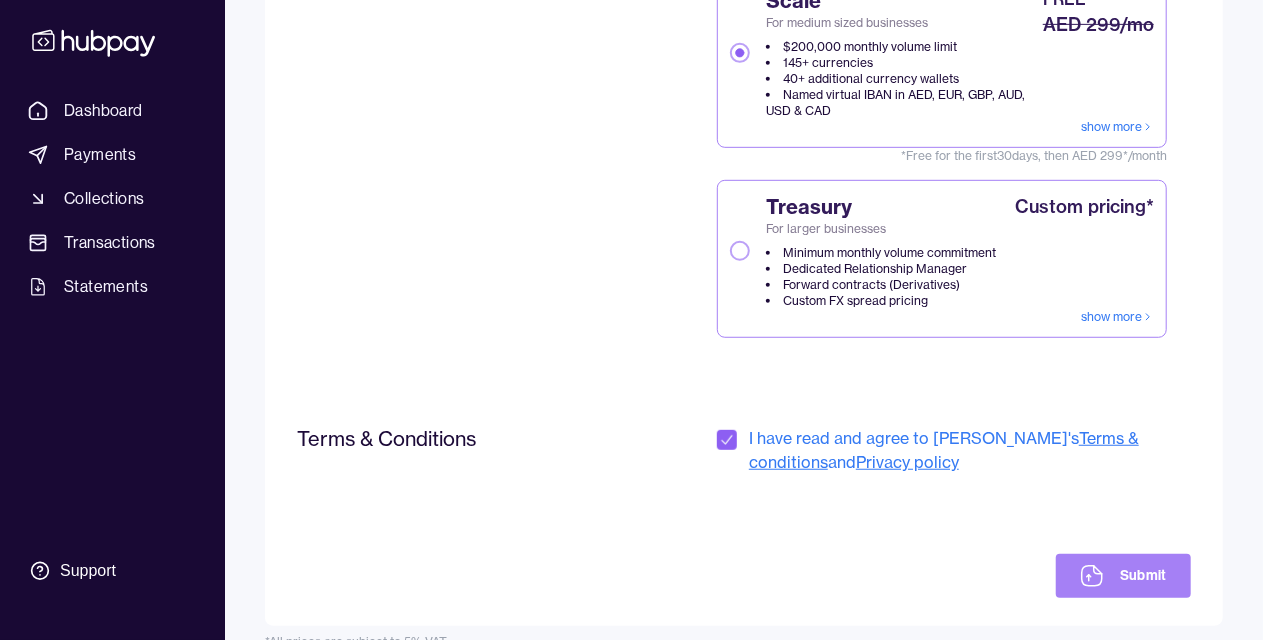 click on "Submit" at bounding box center [1123, 576] 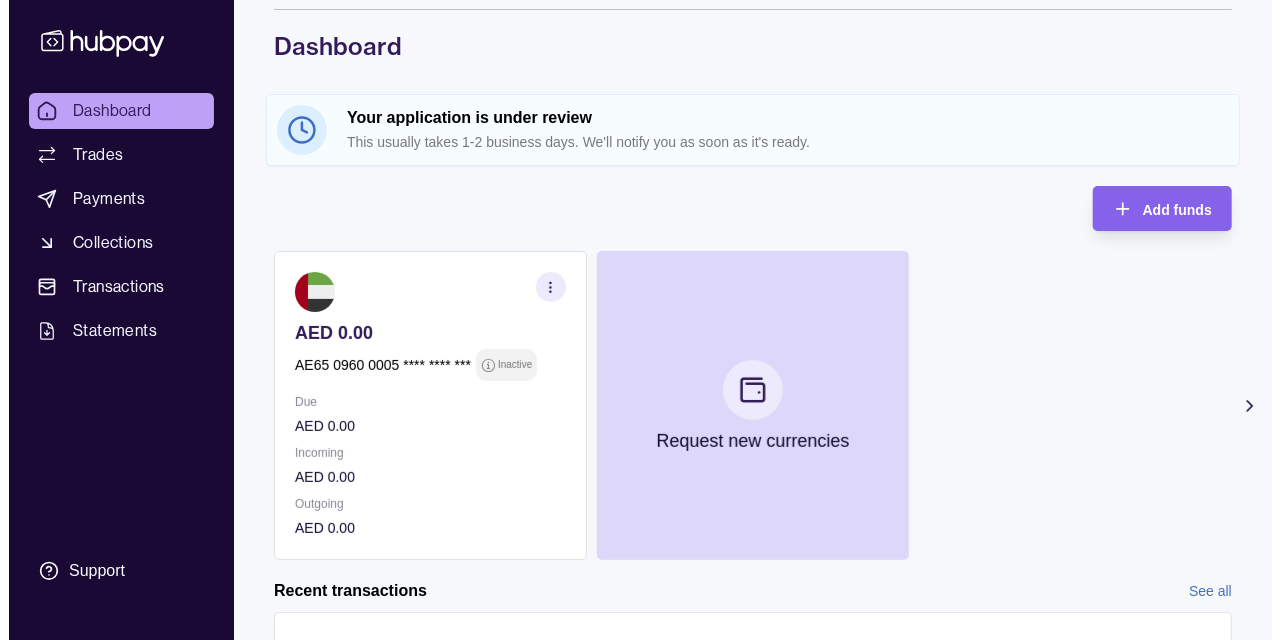 scroll, scrollTop: 100, scrollLeft: 0, axis: vertical 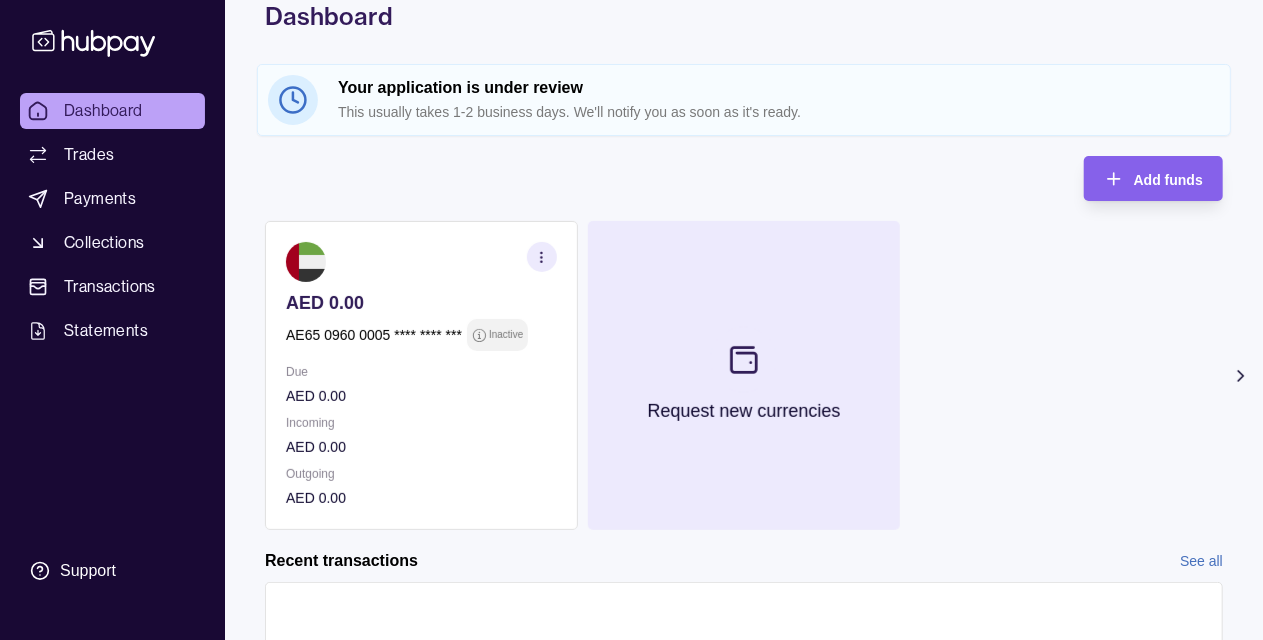 click on "Request new currencies" at bounding box center (744, 375) 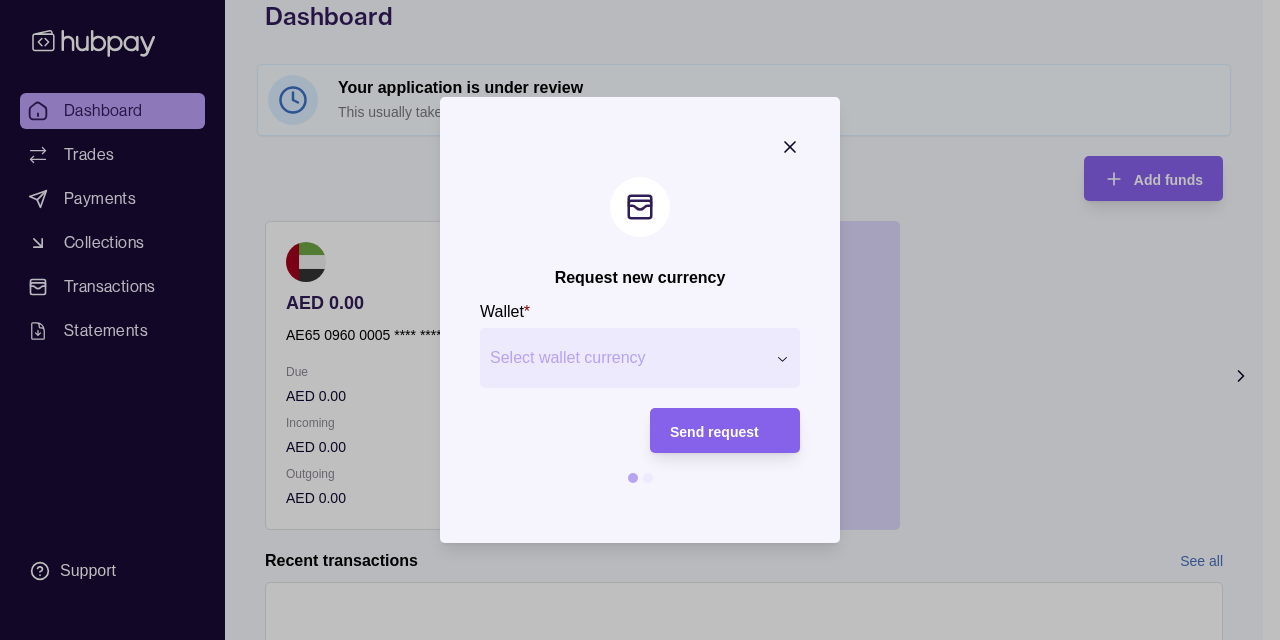 click on "Request new currency Wallet  * Select wallet currency *** *** *** *** *** *** *** *** *** *** *** *** *** *** *** *** *** *** *** *** *** *** *** *** *** *** *** *** *** *** *** *** *** *** *** *** *** *** *** *** *** *** *** *** *** Send request" at bounding box center (631, 790) 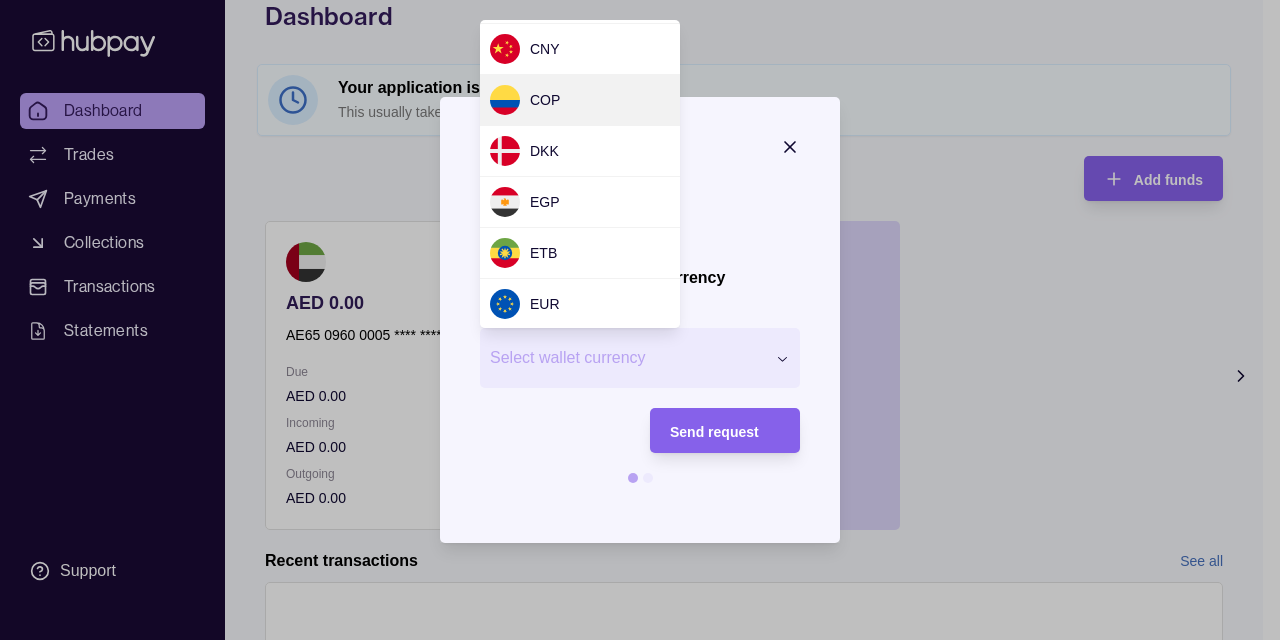 scroll, scrollTop: 300, scrollLeft: 0, axis: vertical 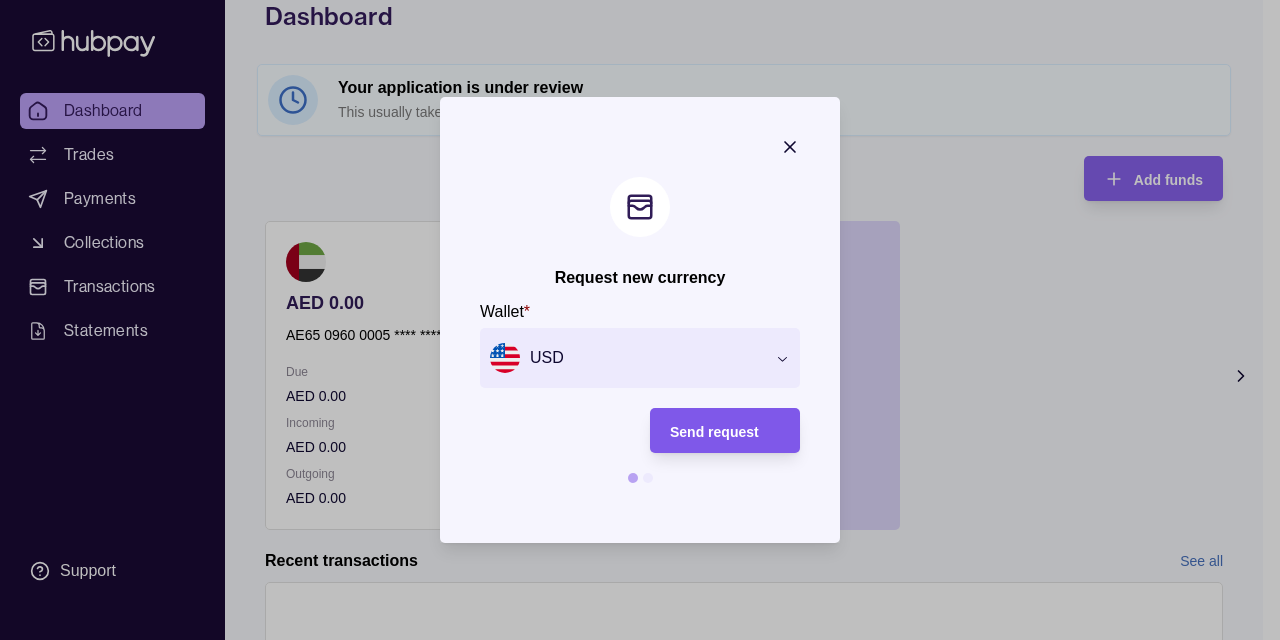 click on "Send request" at bounding box center [714, 432] 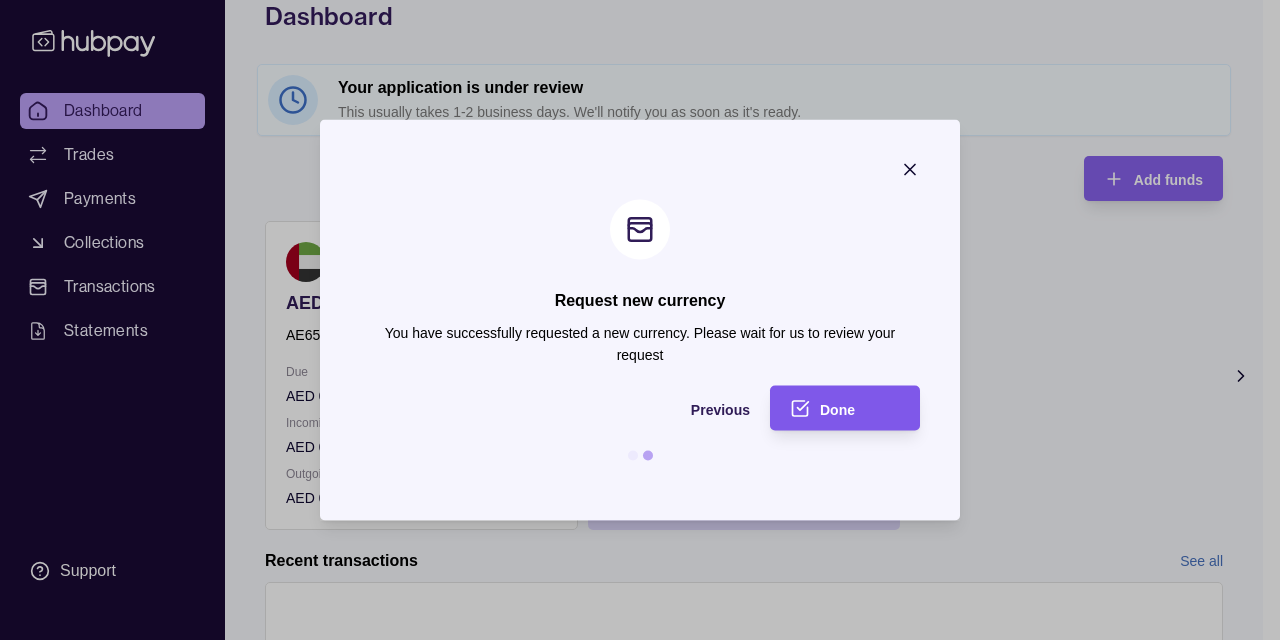 click on "Done" at bounding box center (837, 409) 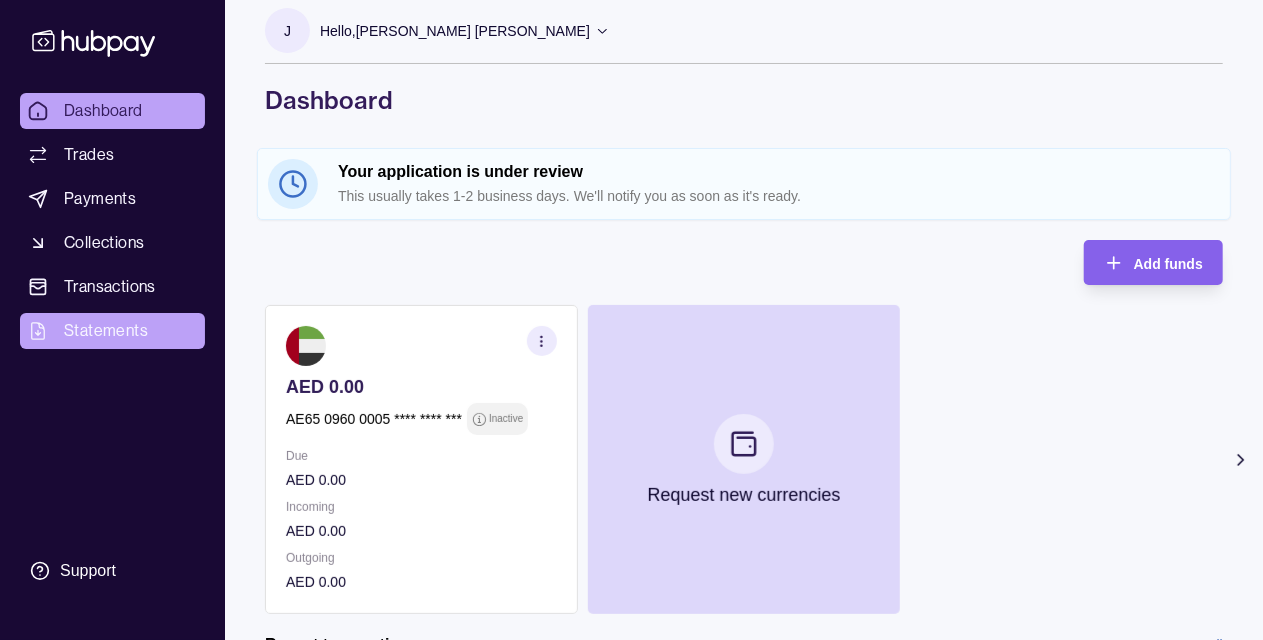 scroll, scrollTop: 0, scrollLeft: 0, axis: both 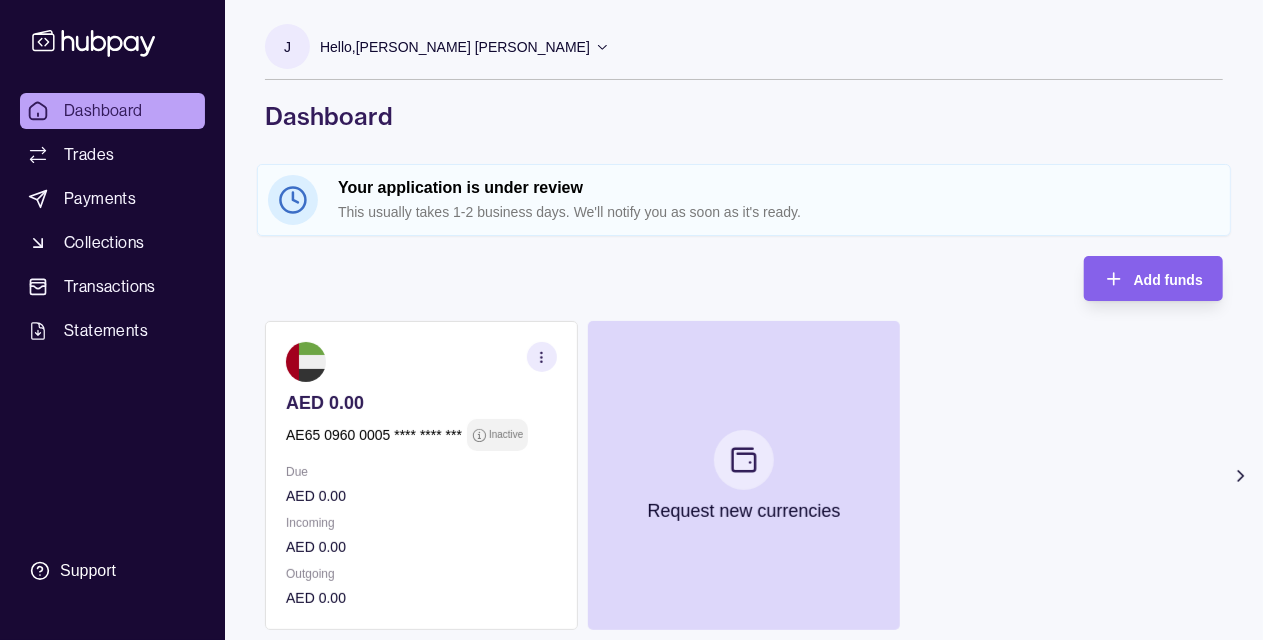 click 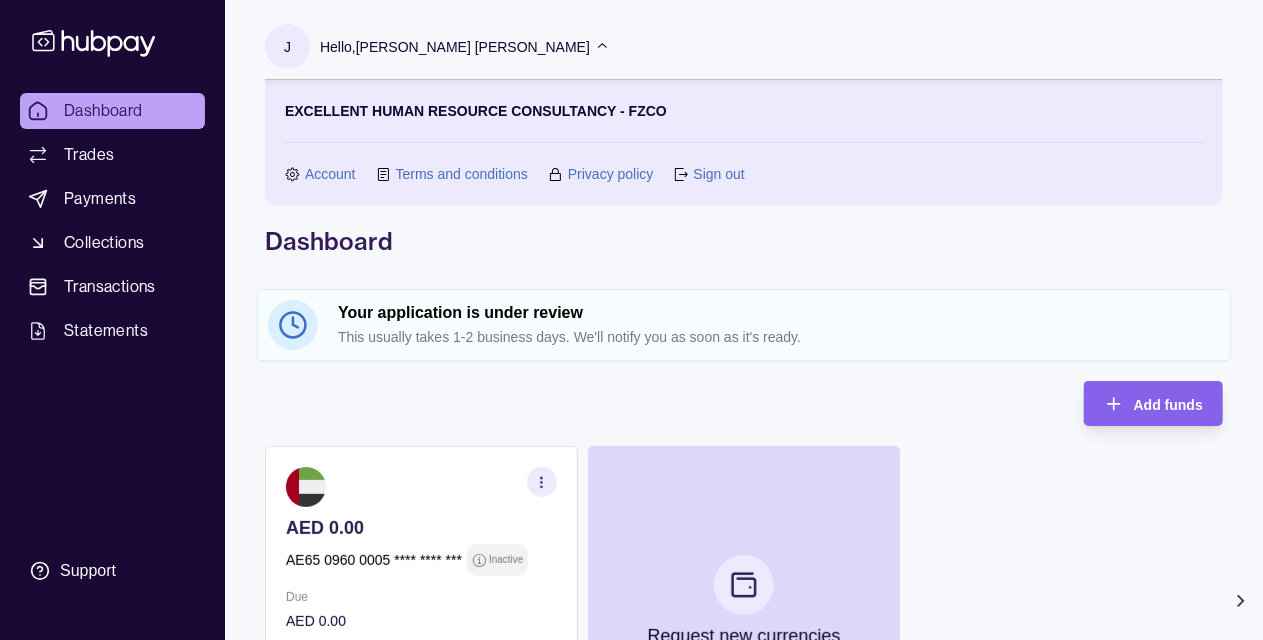 click on "Account" at bounding box center [330, 174] 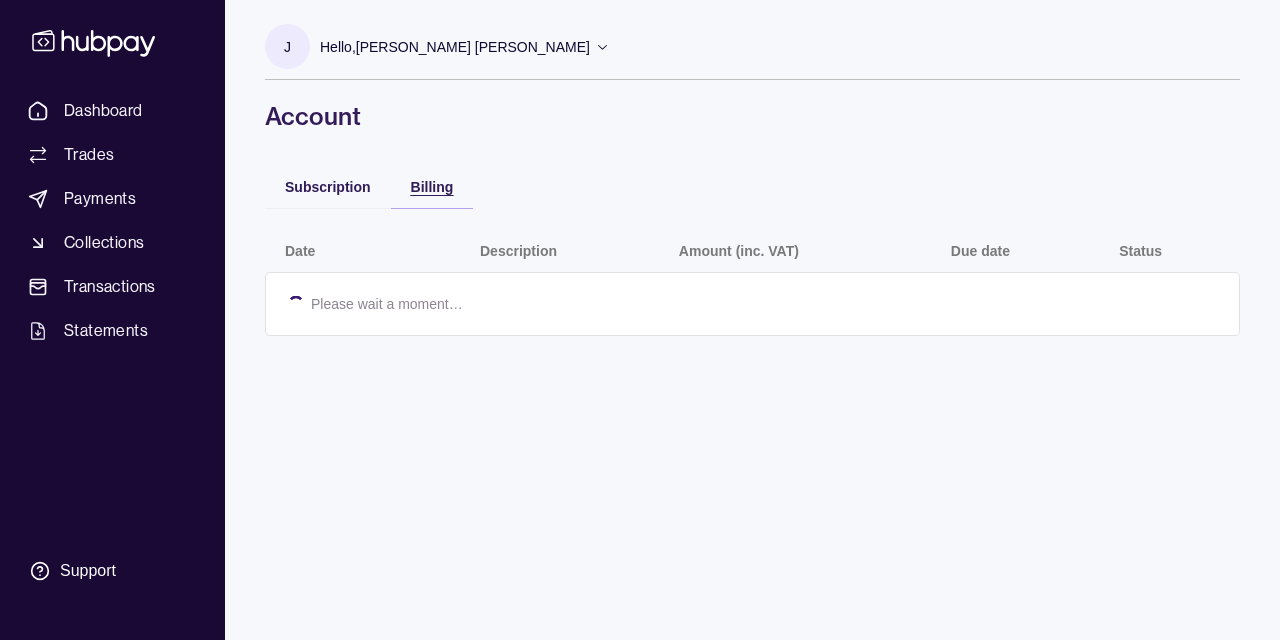 click on "Billing" at bounding box center (432, 187) 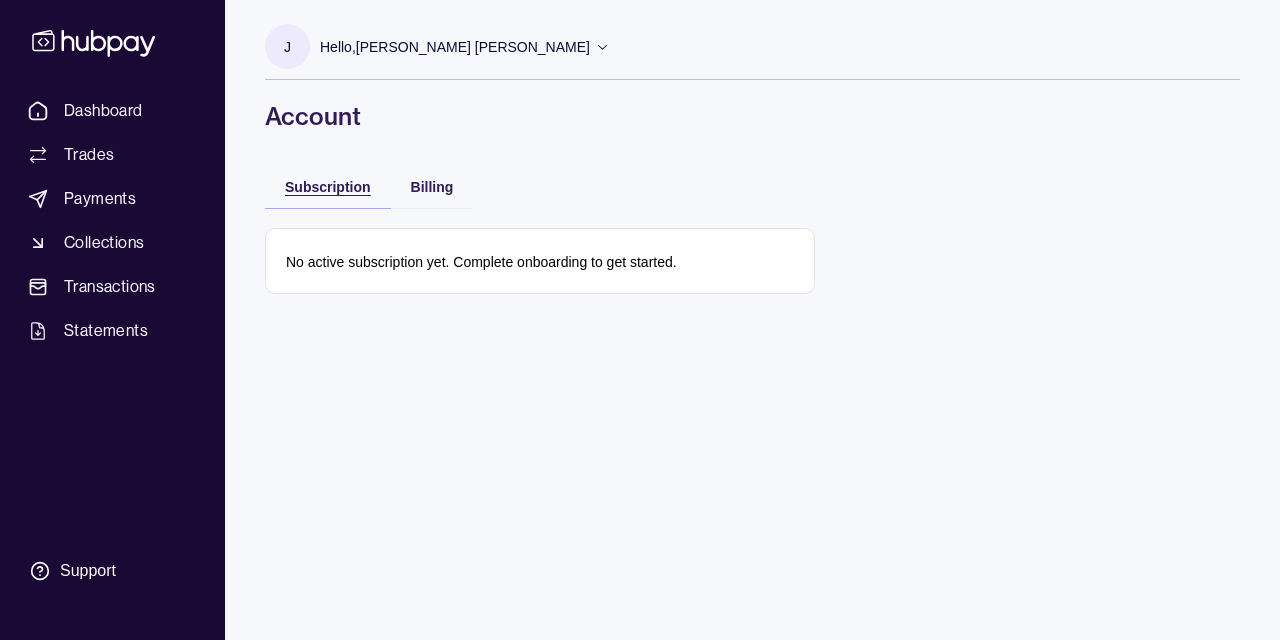 click on "Subscription" at bounding box center (328, 187) 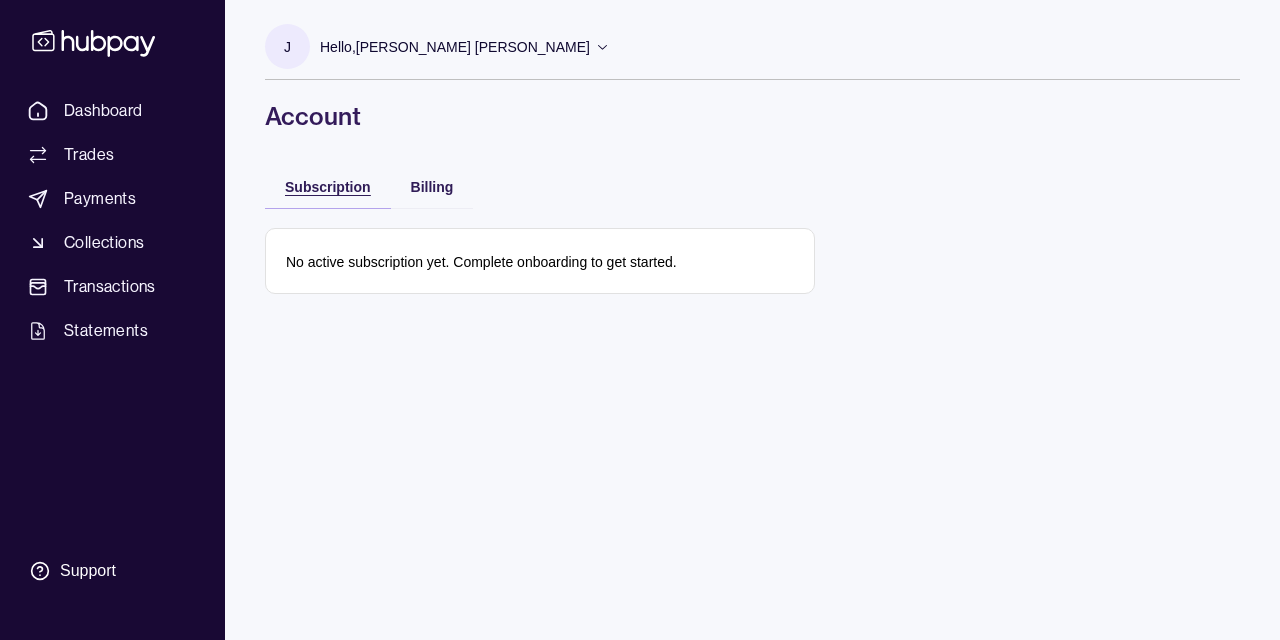 click on "Subscription" at bounding box center (328, 187) 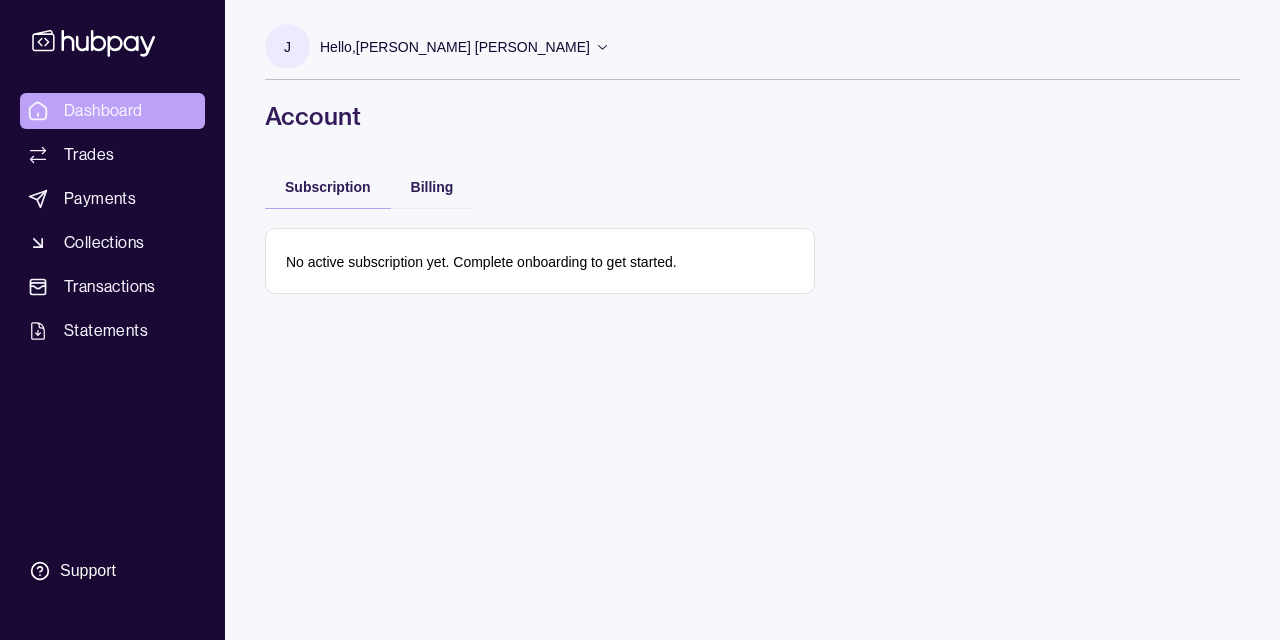 click on "Dashboard" at bounding box center [103, 111] 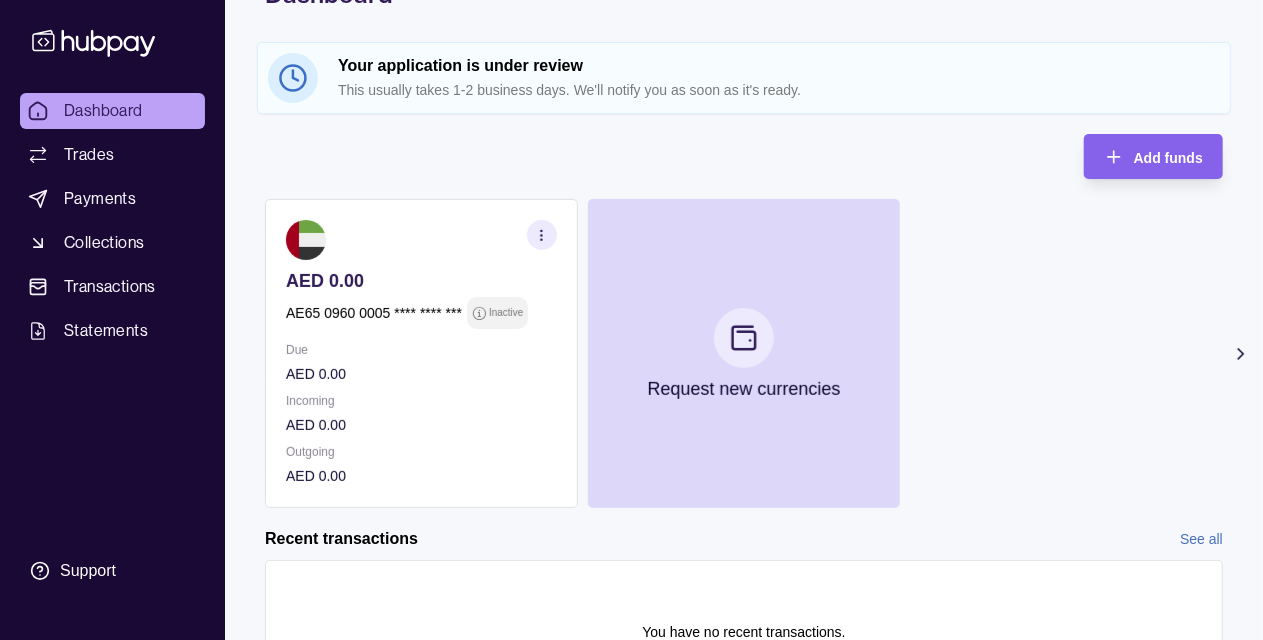 scroll, scrollTop: 0, scrollLeft: 0, axis: both 